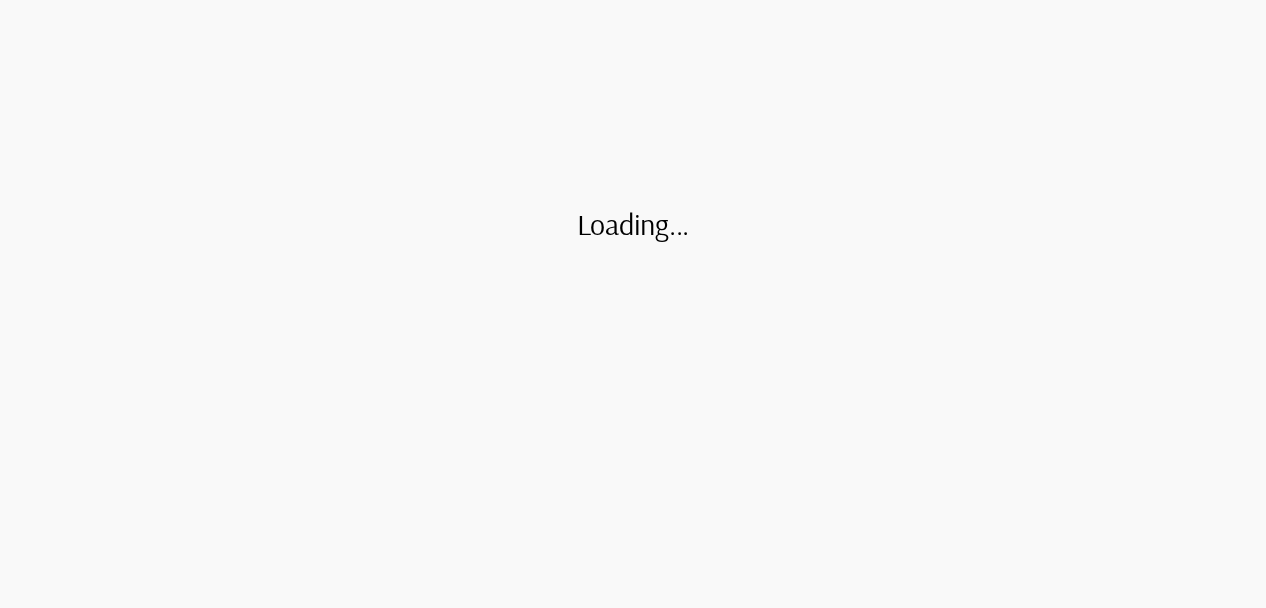 scroll, scrollTop: 0, scrollLeft: 0, axis: both 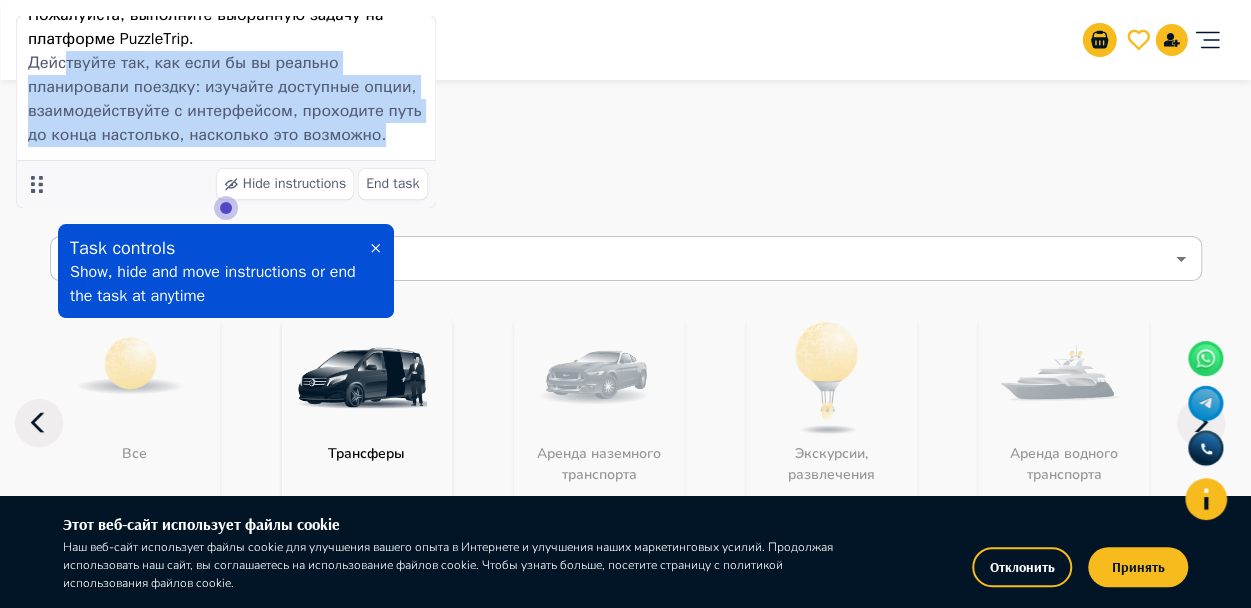 drag, startPoint x: 62, startPoint y: 94, endPoint x: 264, endPoint y: 165, distance: 214.11446 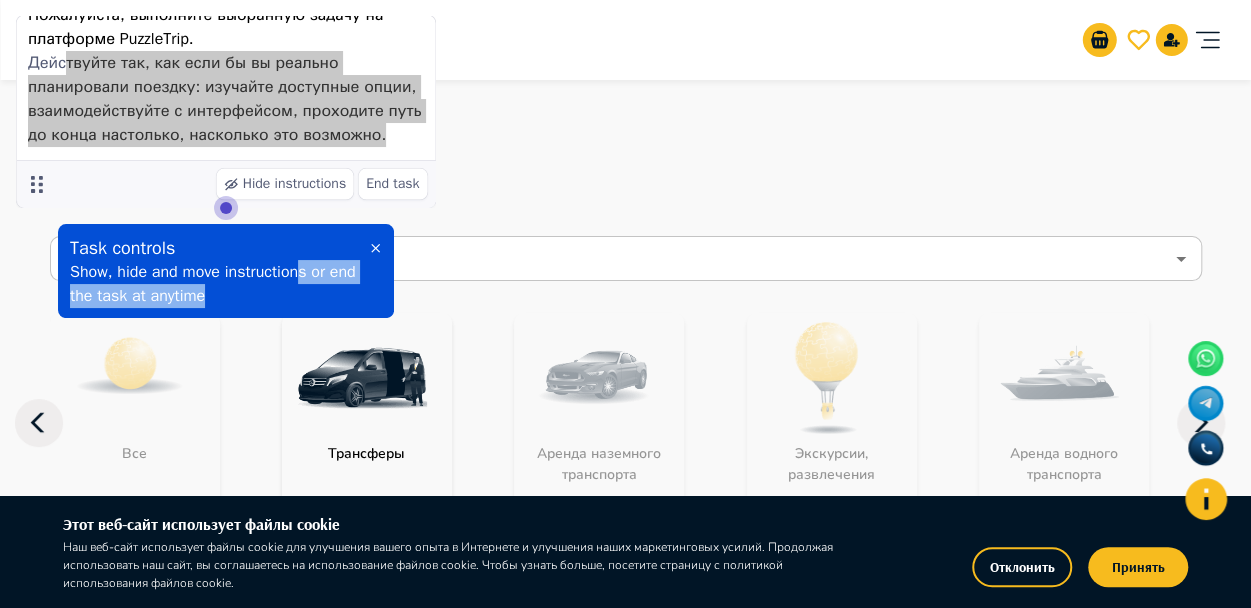 drag, startPoint x: 296, startPoint y: 264, endPoint x: 284, endPoint y: 389, distance: 125.57468 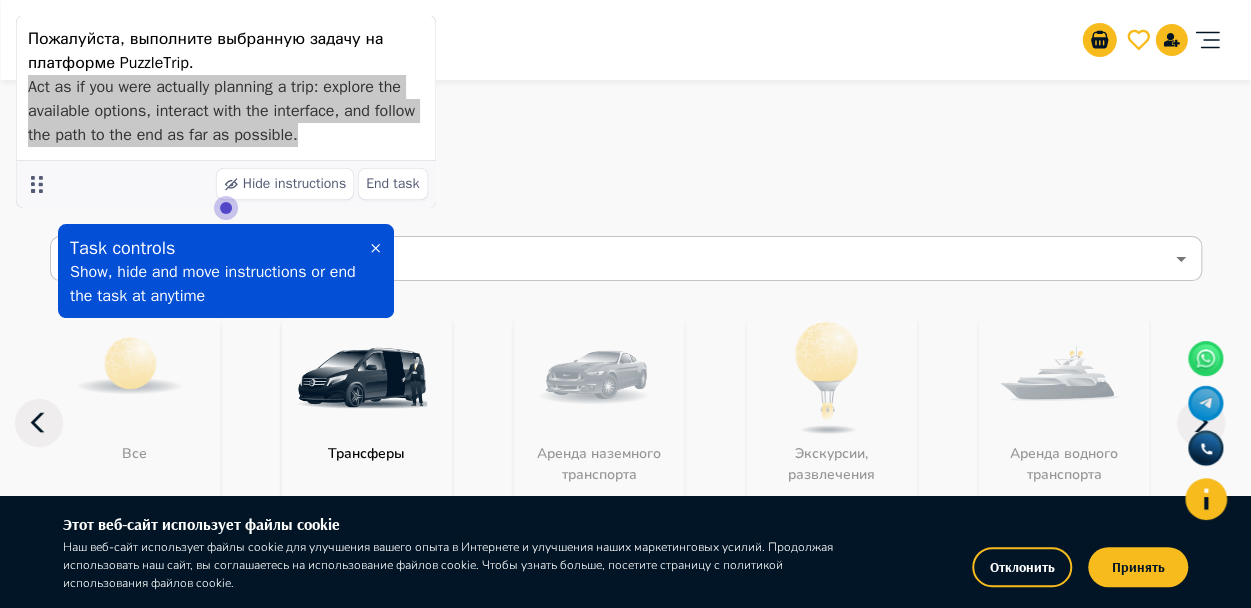scroll, scrollTop: 0, scrollLeft: 0, axis: both 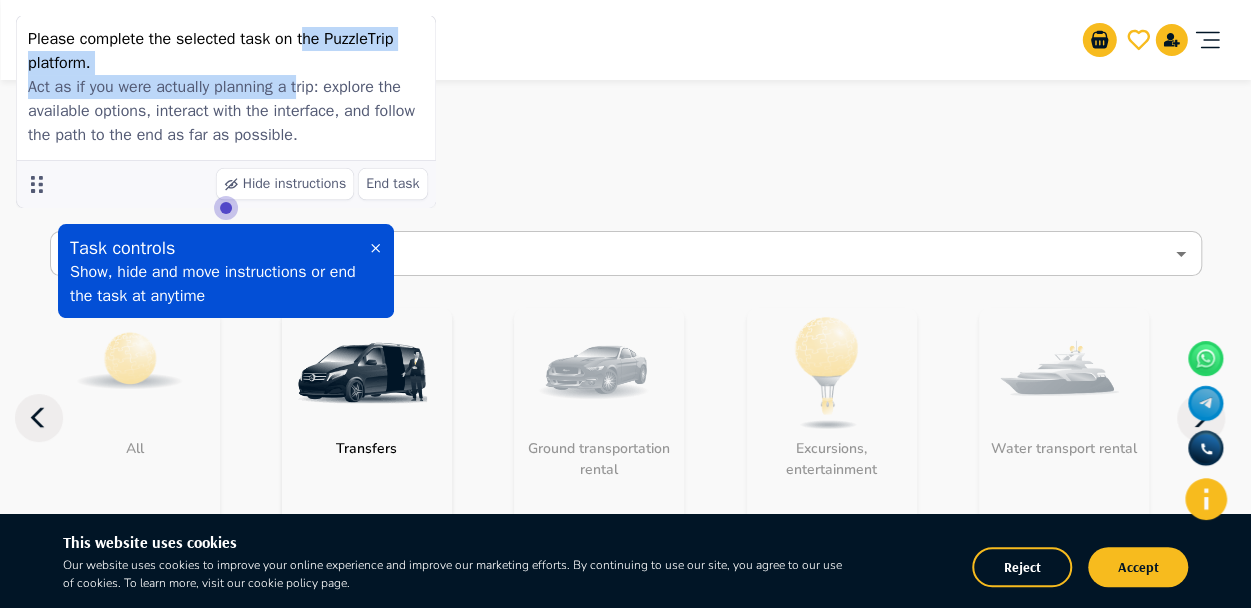 drag, startPoint x: 316, startPoint y: 25, endPoint x: 299, endPoint y: 95, distance: 72.03471 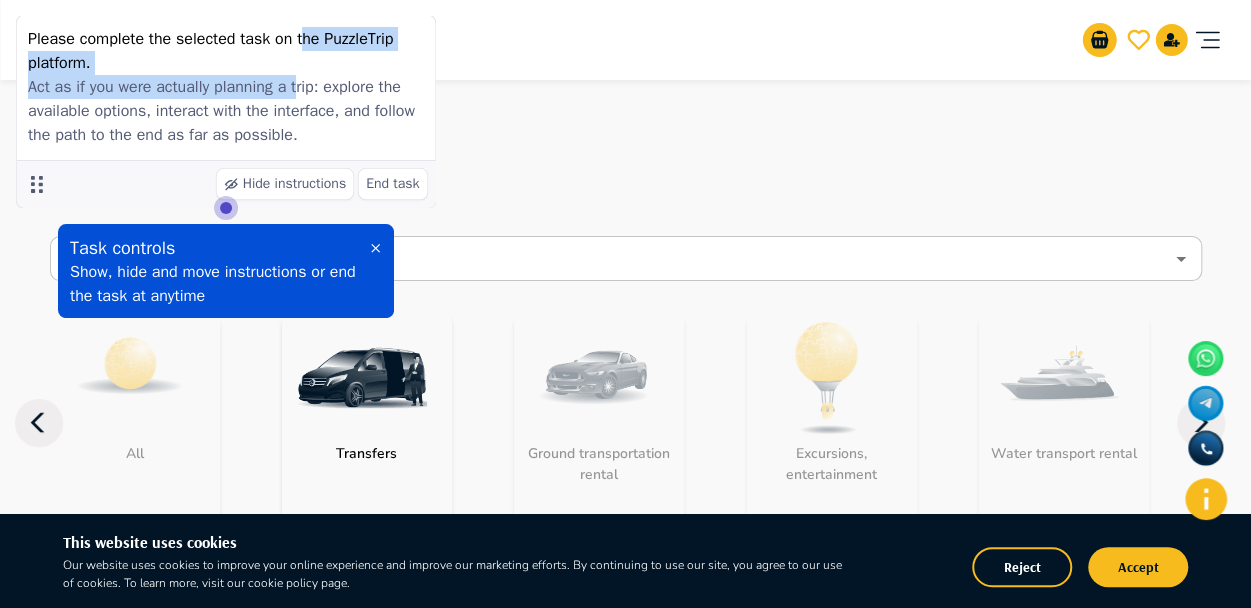 scroll, scrollTop: 5, scrollLeft: 0, axis: vertical 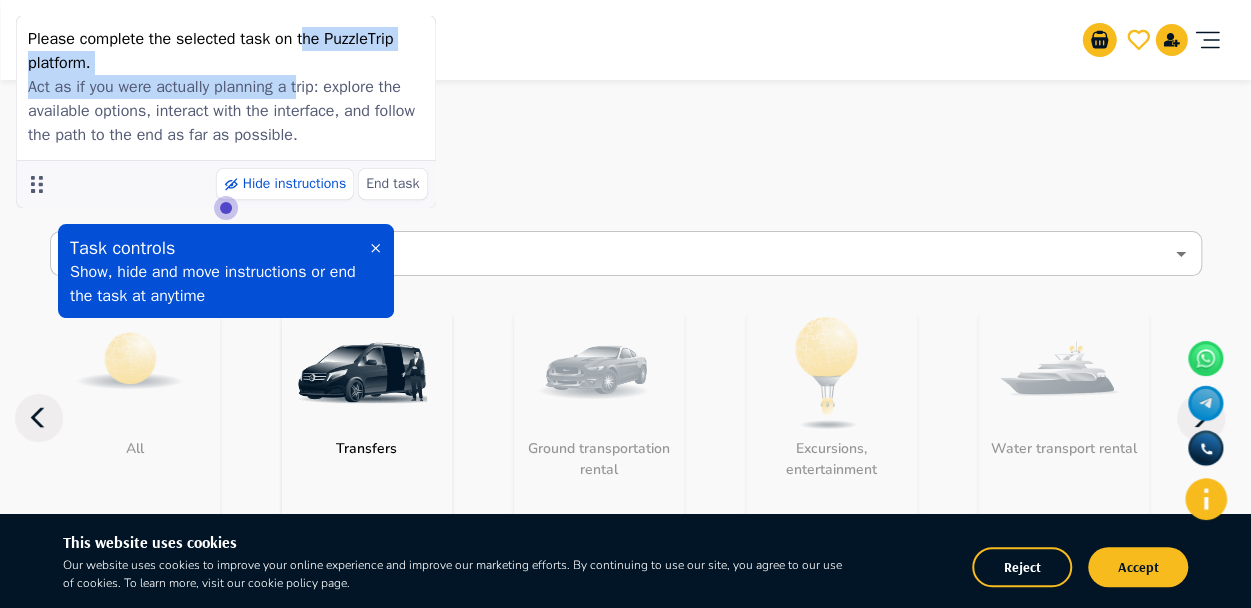 click on "Hide instructions" at bounding box center (294, 183) 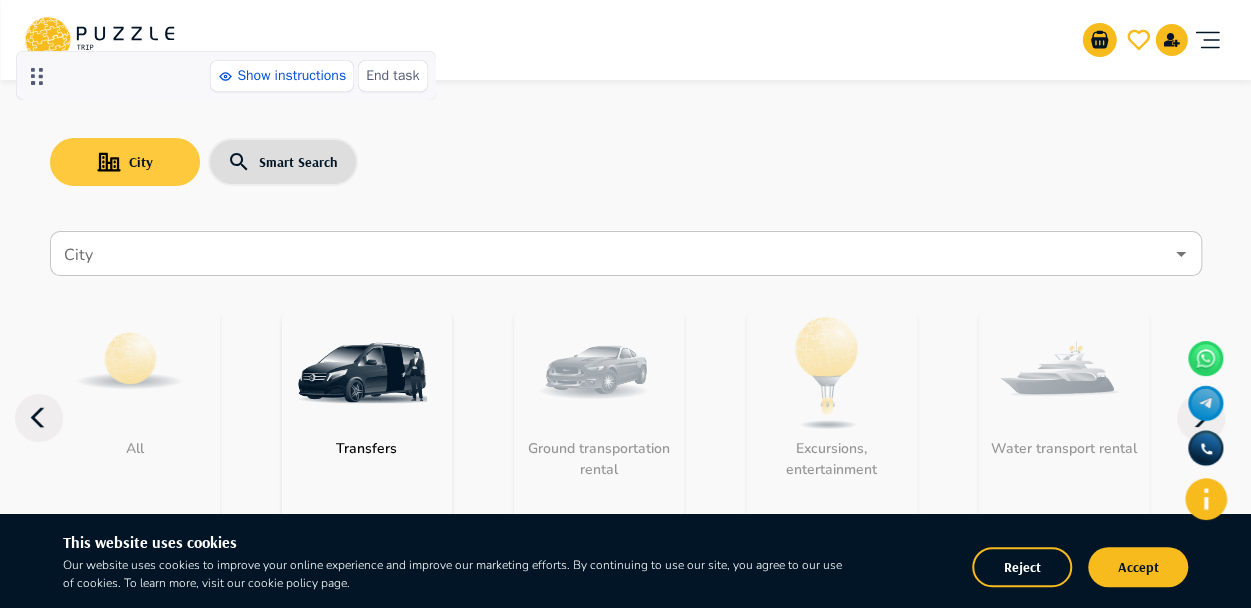 click on "City" at bounding box center (125, 162) 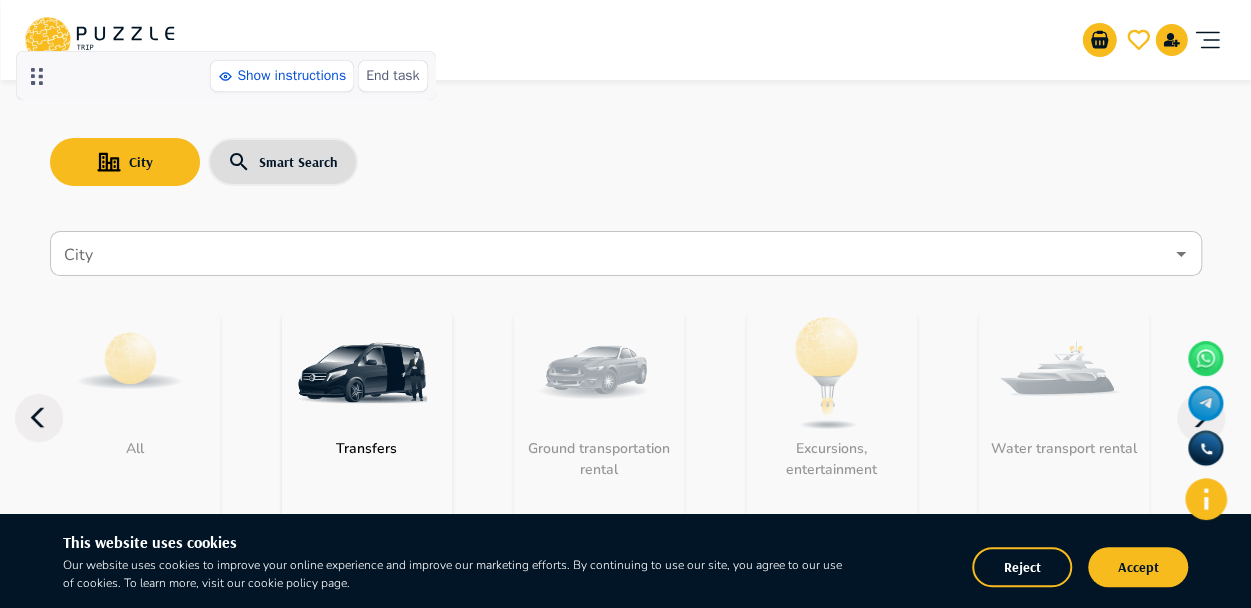click on "City" at bounding box center (611, 254) 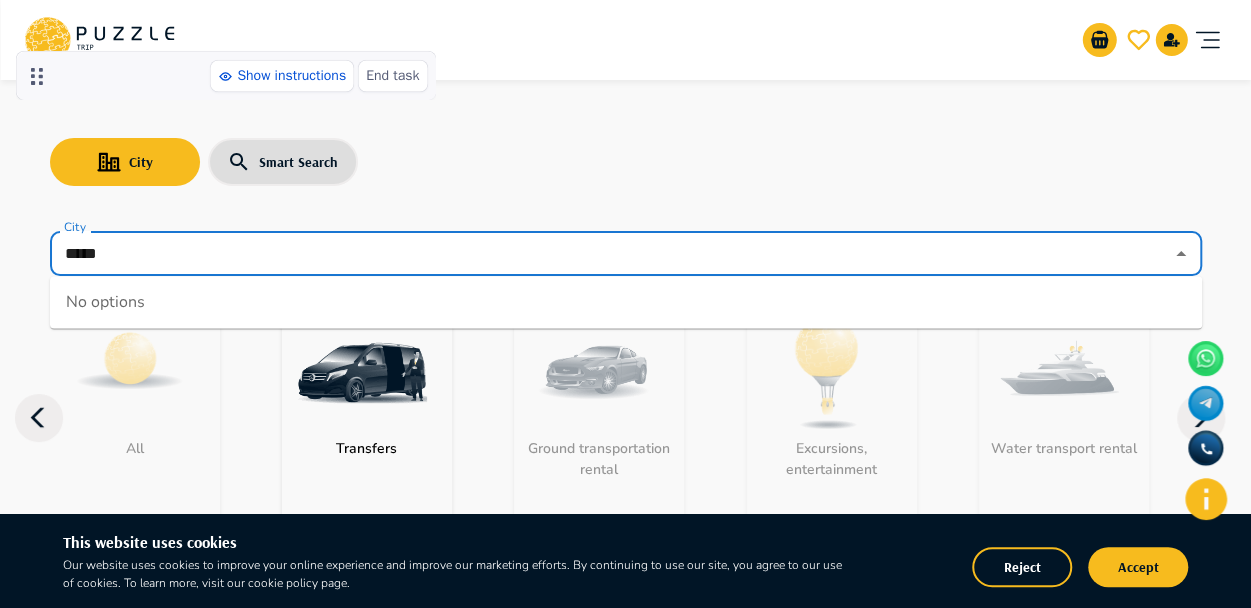 type on "*****" 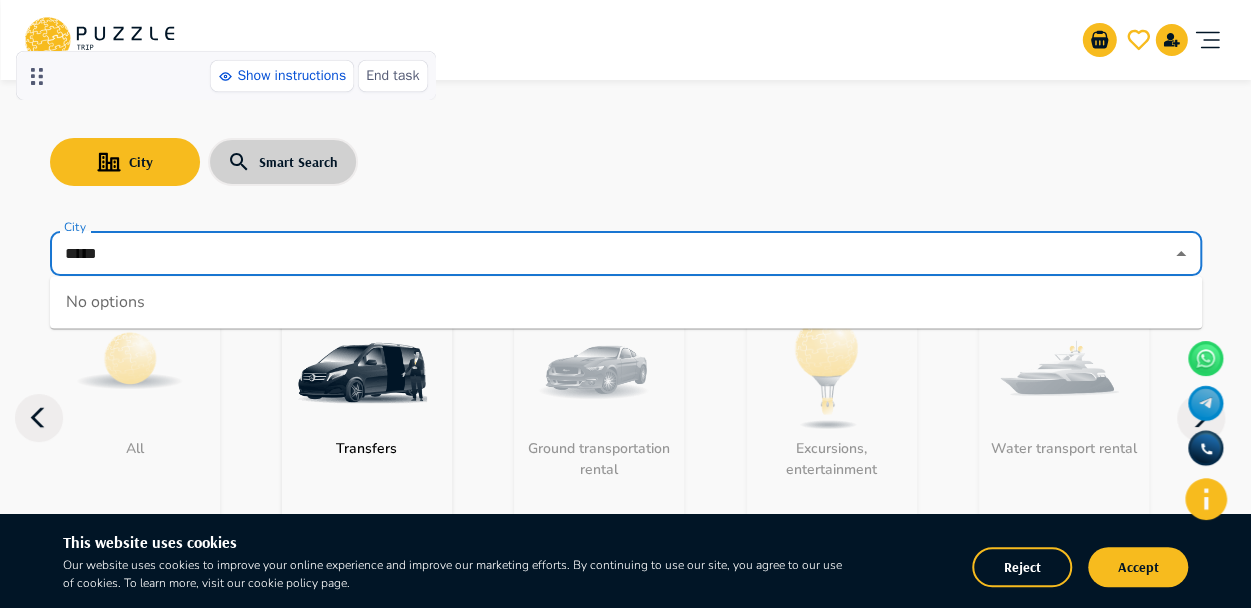 type 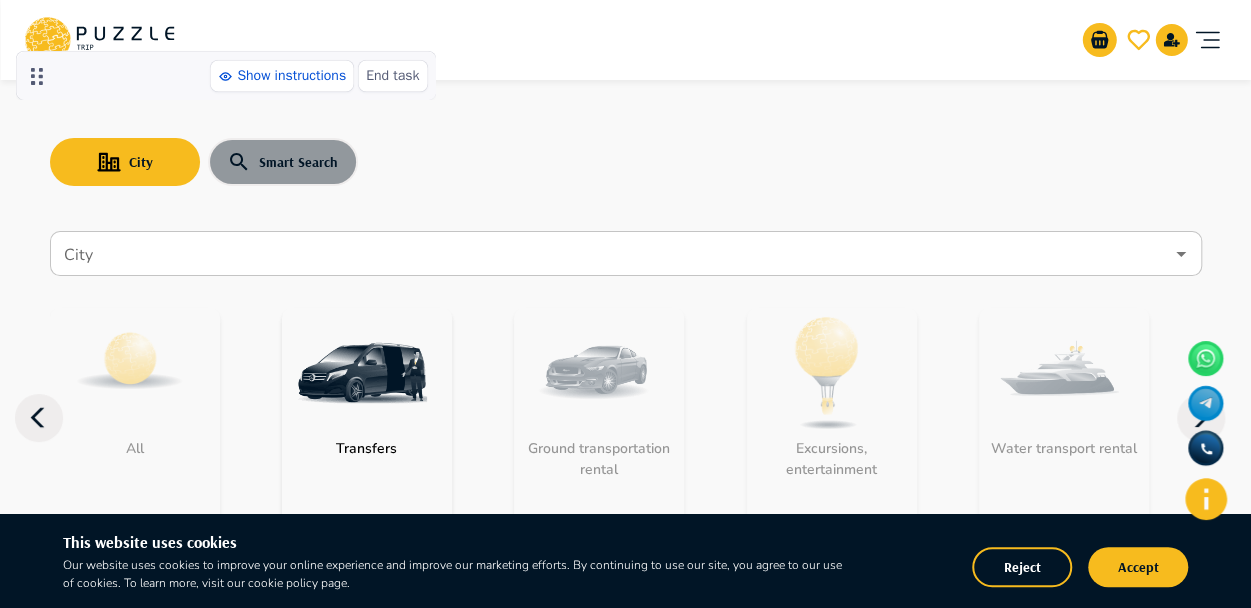 click on "Smart Search" at bounding box center [283, 162] 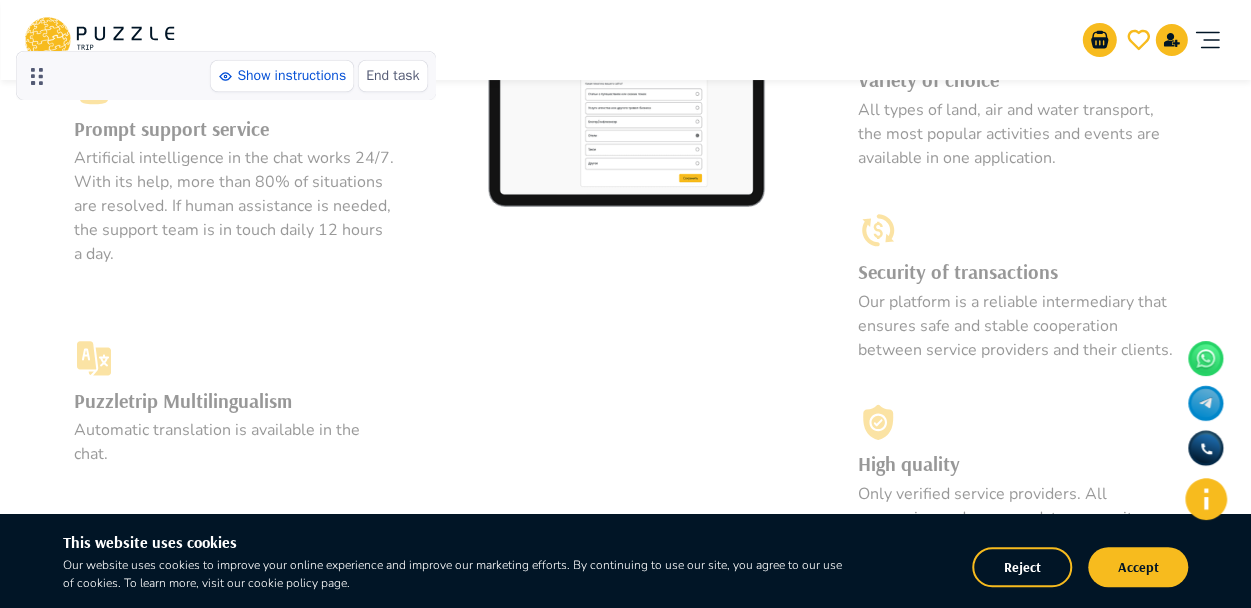 scroll, scrollTop: 1041, scrollLeft: 0, axis: vertical 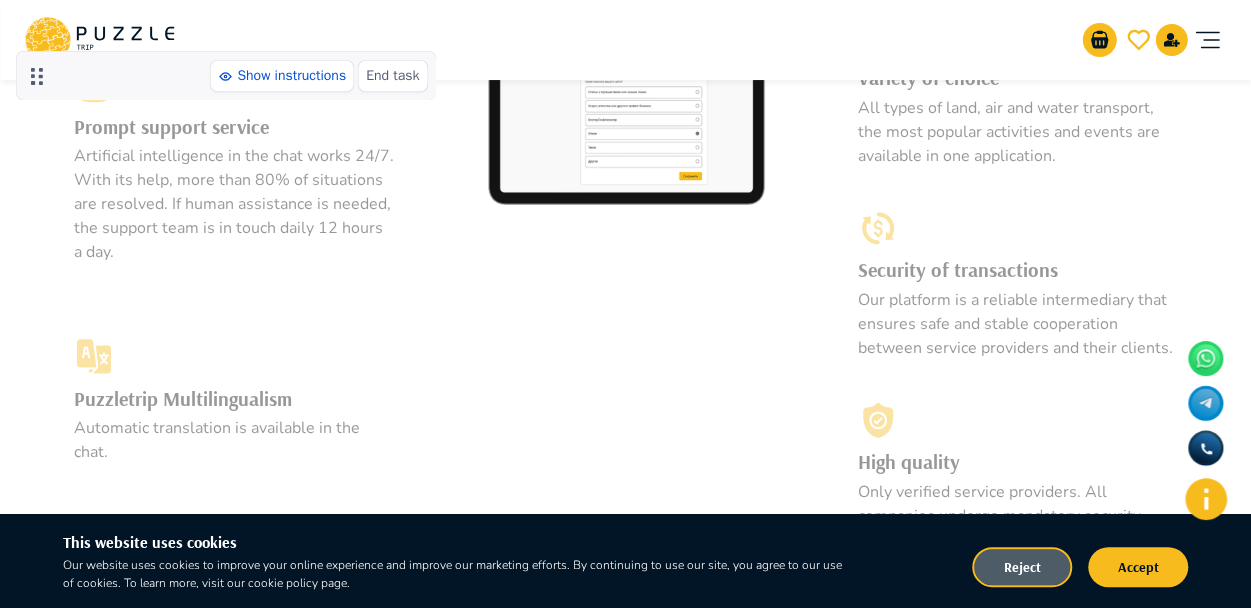 click on "Reject" at bounding box center (1022, 567) 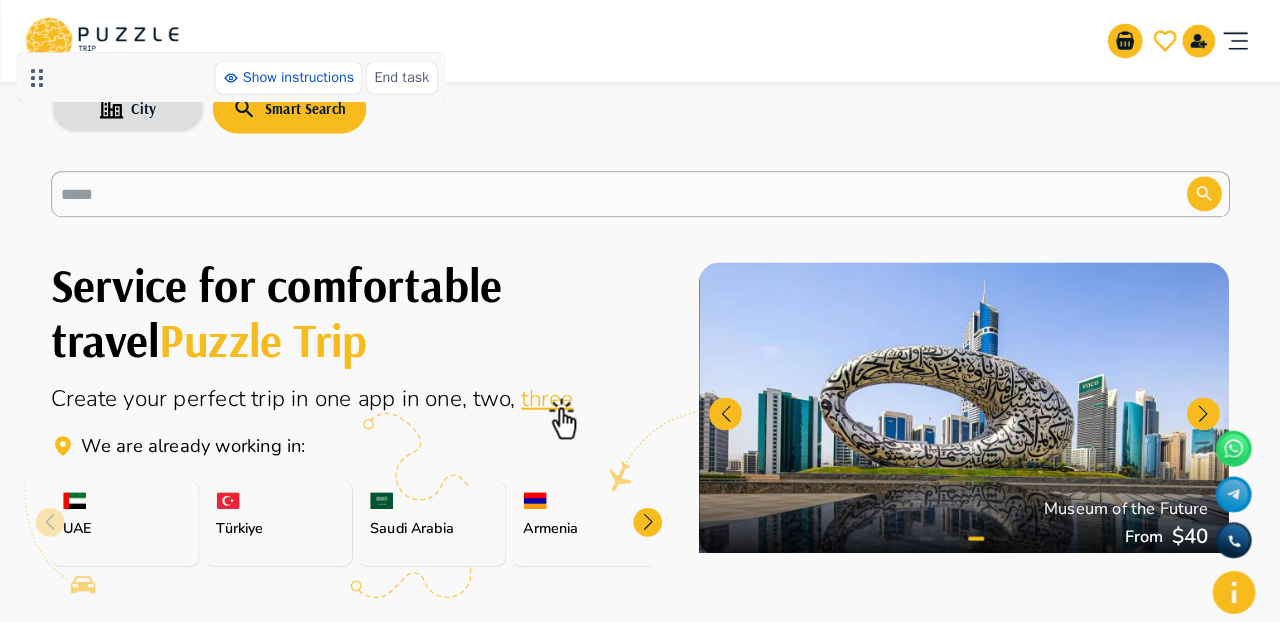scroll, scrollTop: 0, scrollLeft: 0, axis: both 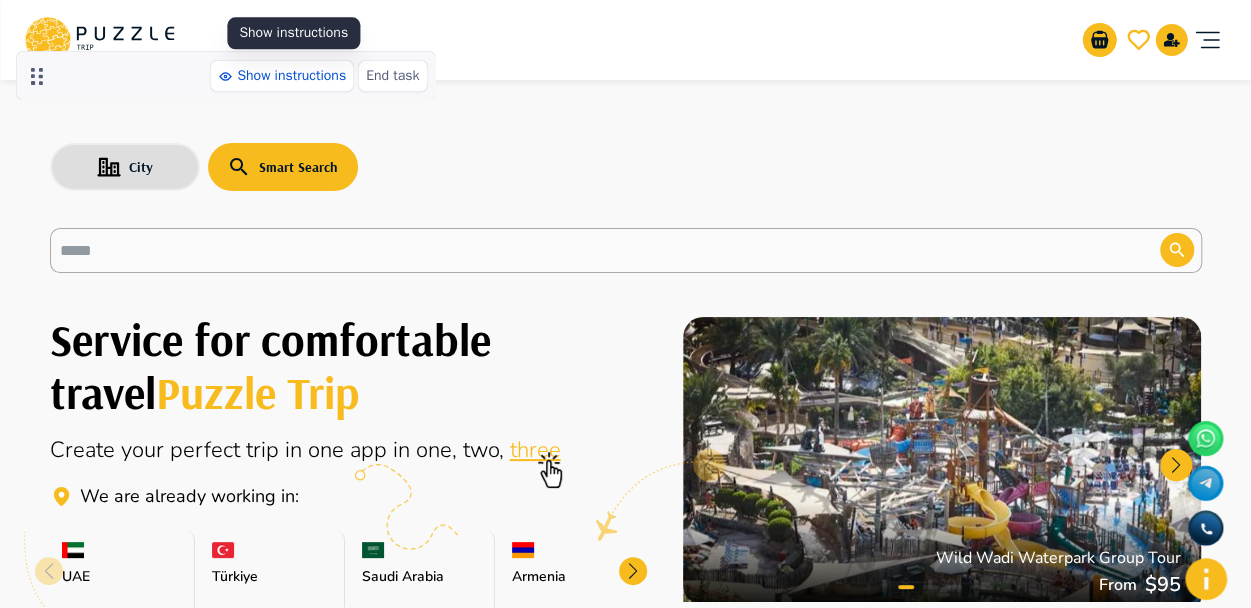 click on "Show instructions" at bounding box center [291, 75] 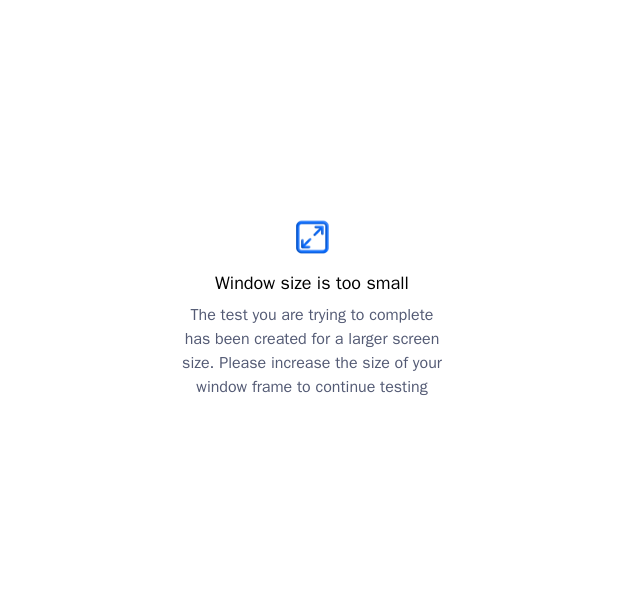 click on "Window size is too small The test you are trying to complete has been created for a larger screen size. Please increase the size of your window frame to continue testing" at bounding box center (312, 307) 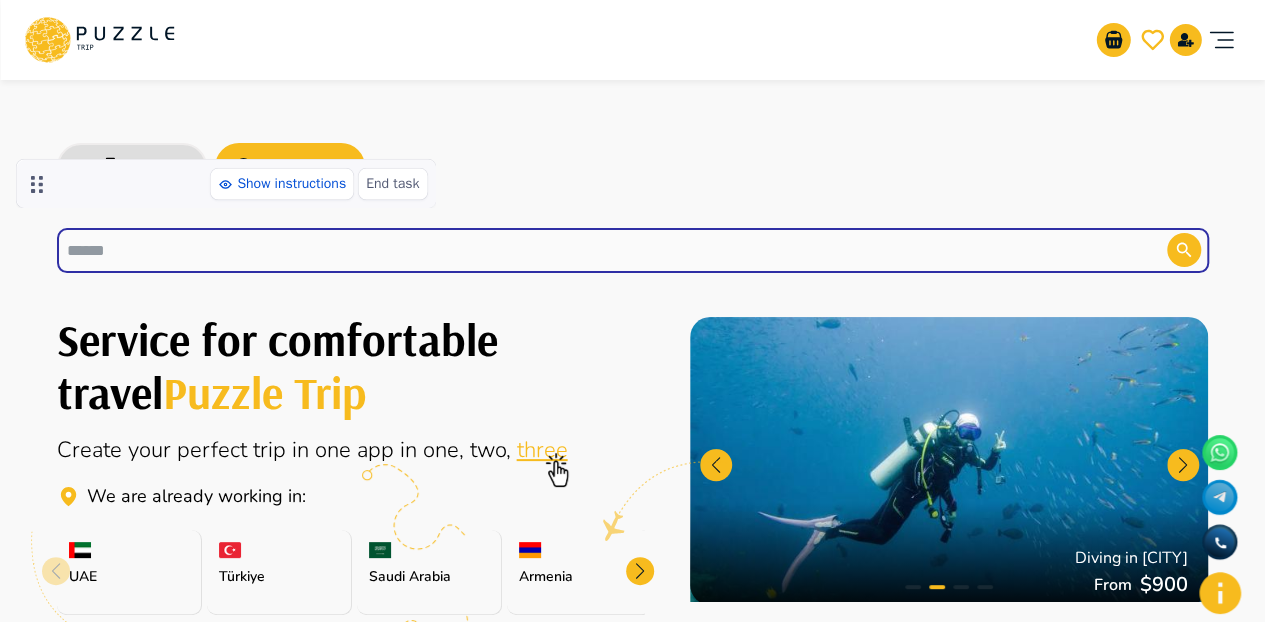 click at bounding box center [597, 250] 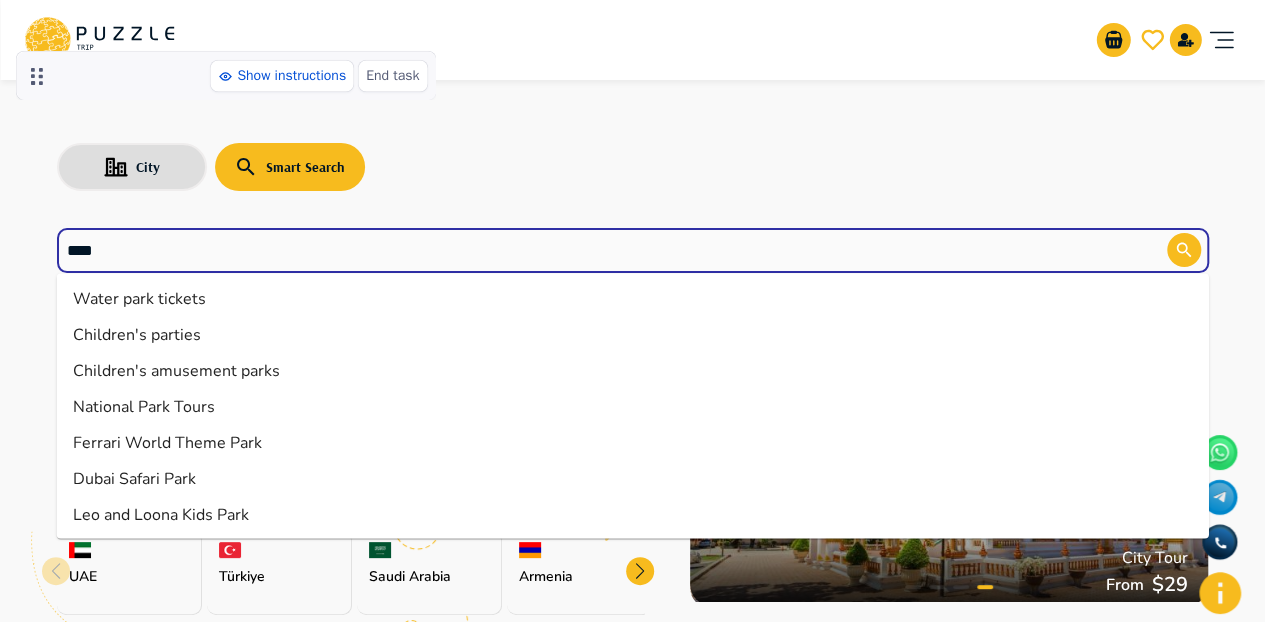 type on "*****" 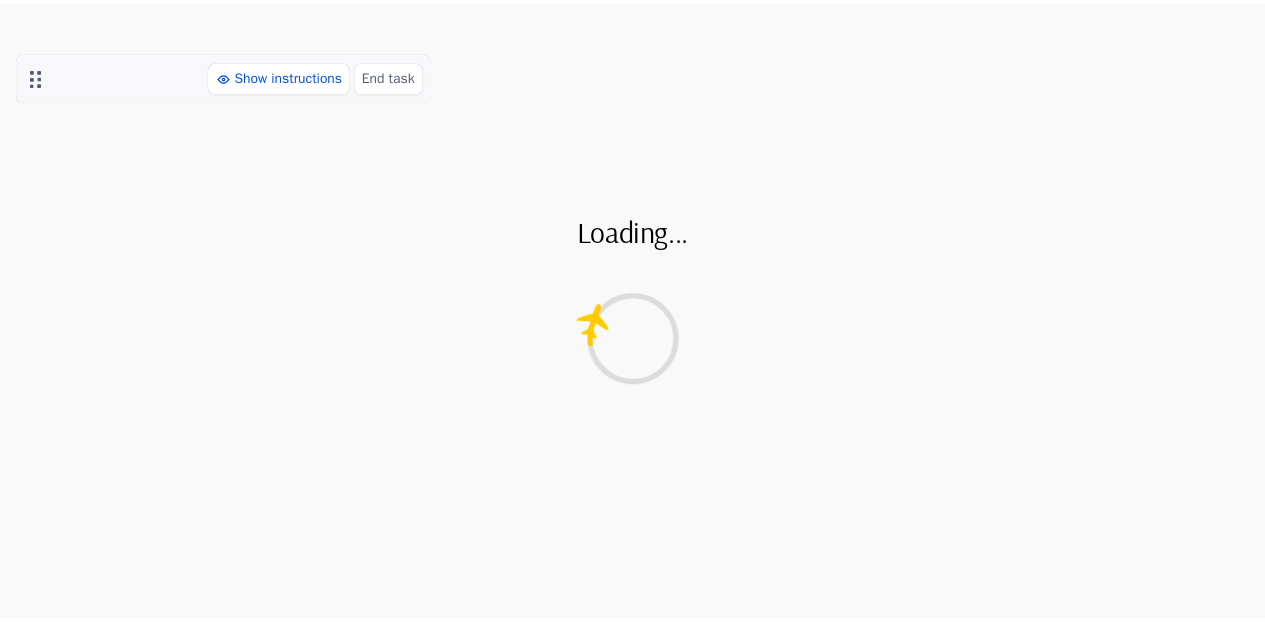 scroll, scrollTop: 0, scrollLeft: 0, axis: both 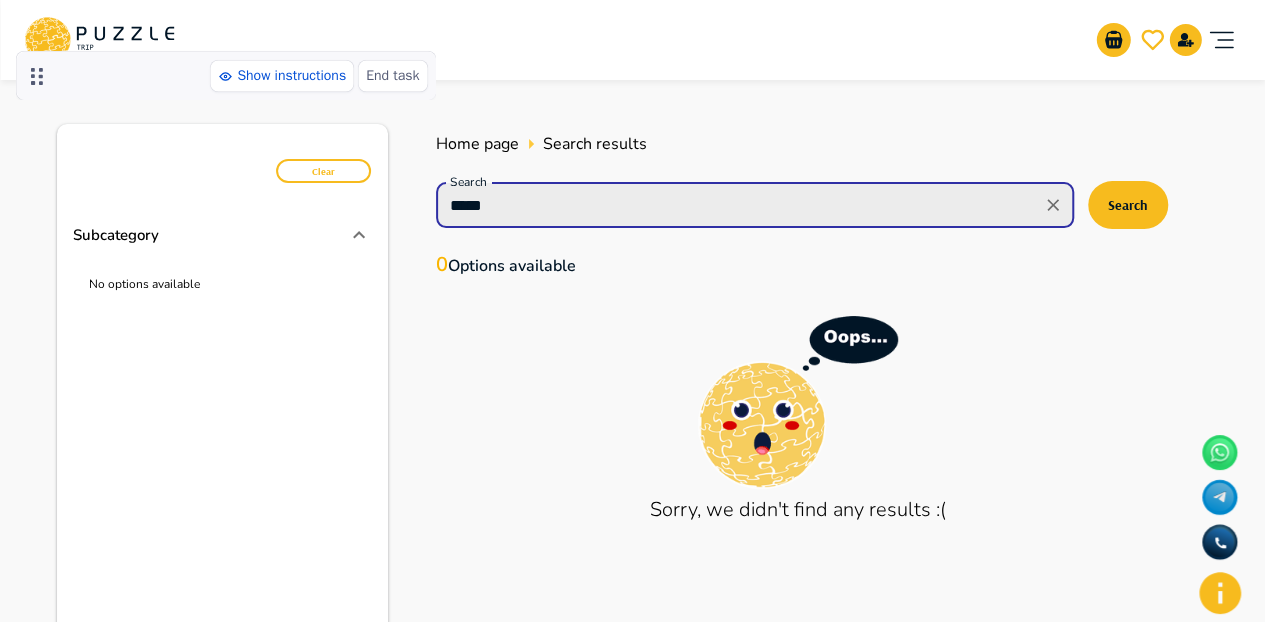 click on "*****" at bounding box center [738, 205] 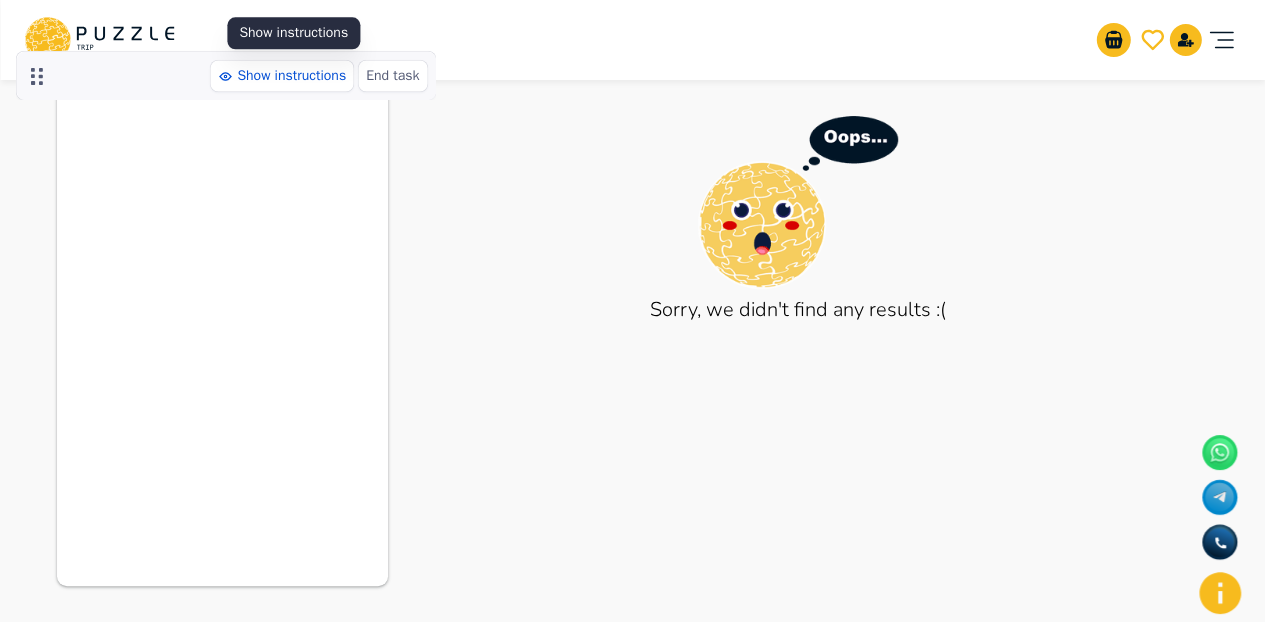 click on "Show instructions" at bounding box center (291, 75) 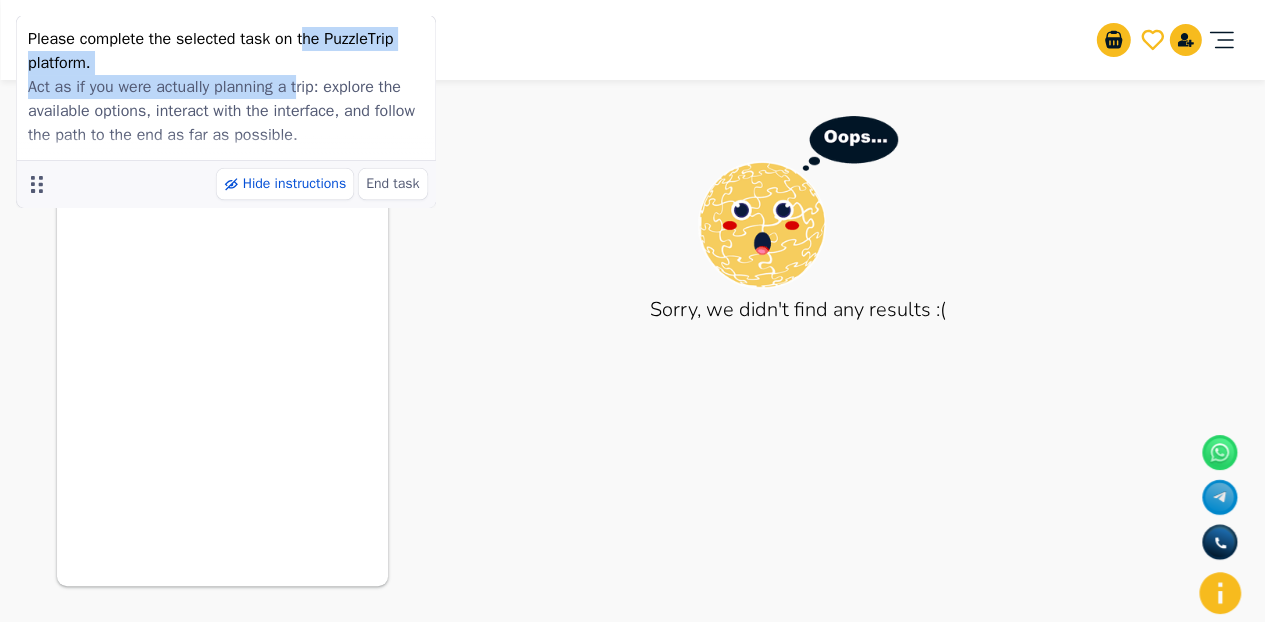 click on "Please complete the selected task on the PuzzleTrip platform." at bounding box center [225, 51] 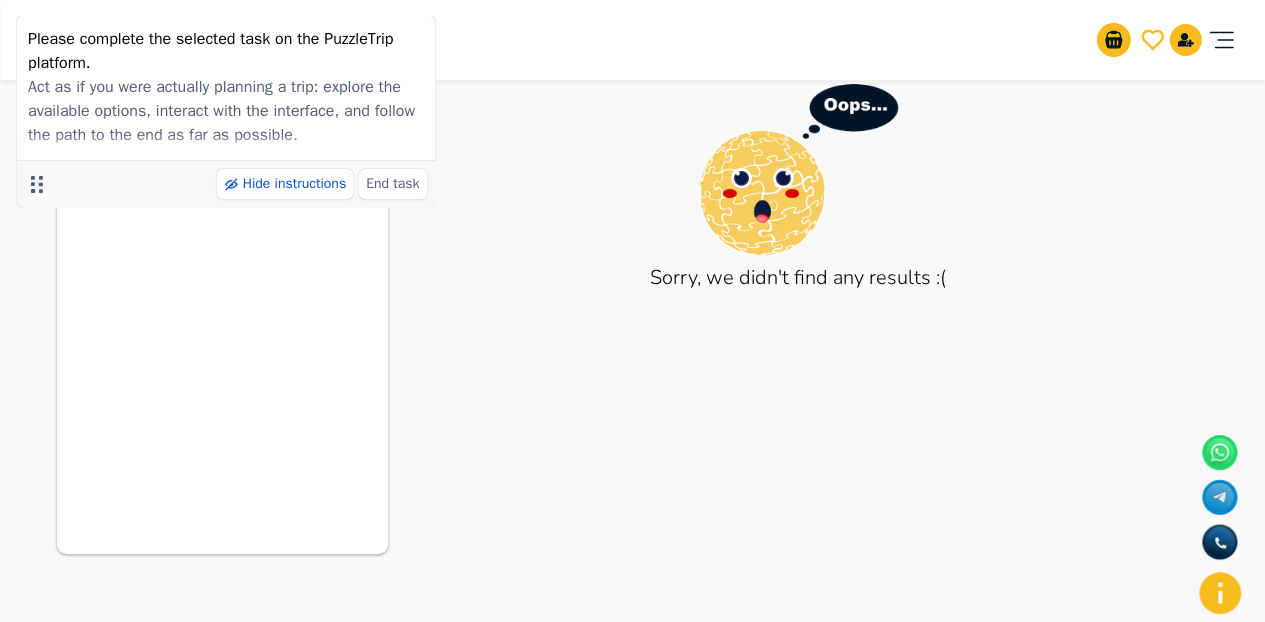 scroll, scrollTop: 229, scrollLeft: 0, axis: vertical 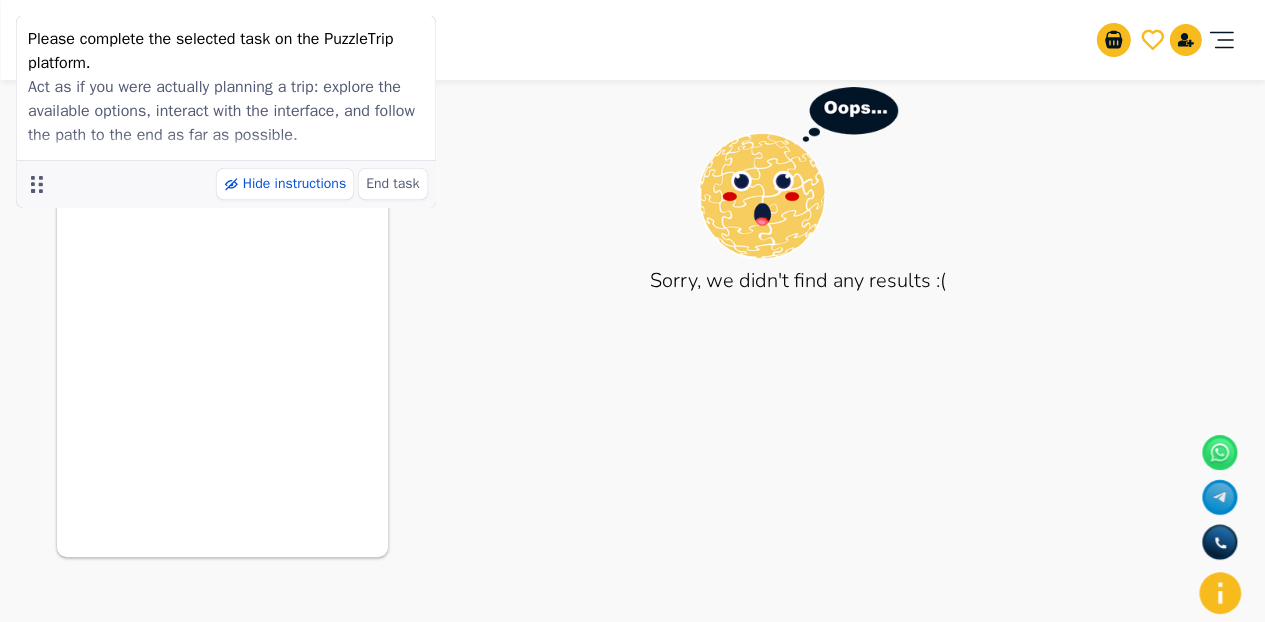 click at bounding box center (46, 184) 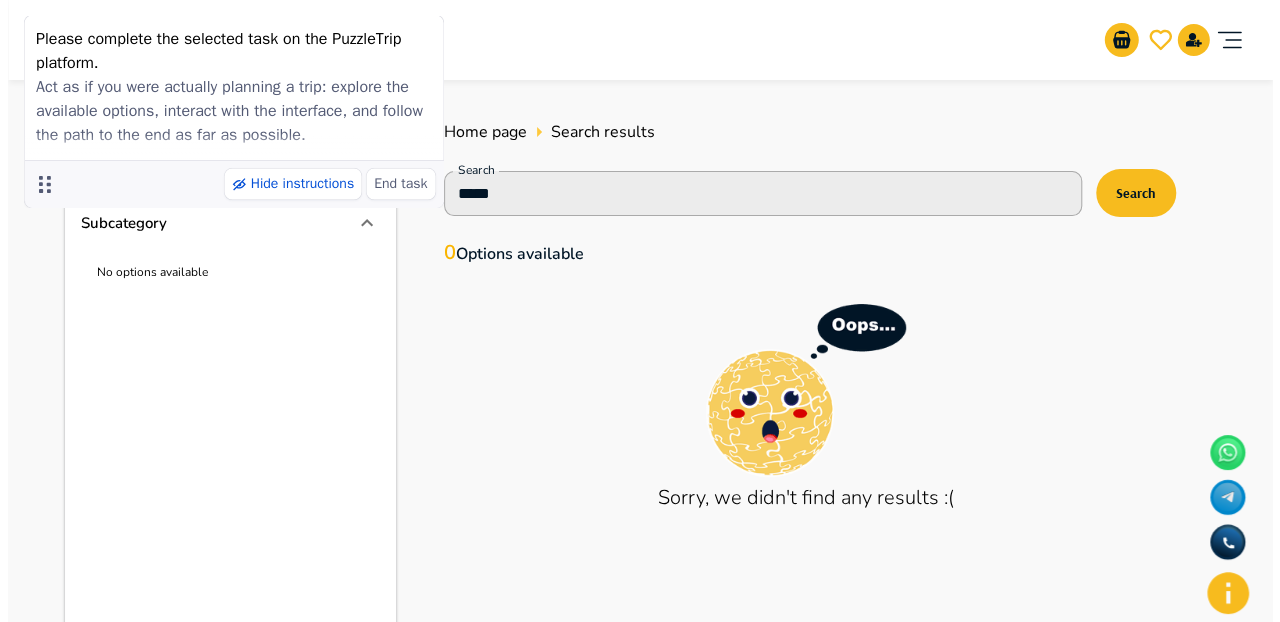 scroll, scrollTop: 0, scrollLeft: 0, axis: both 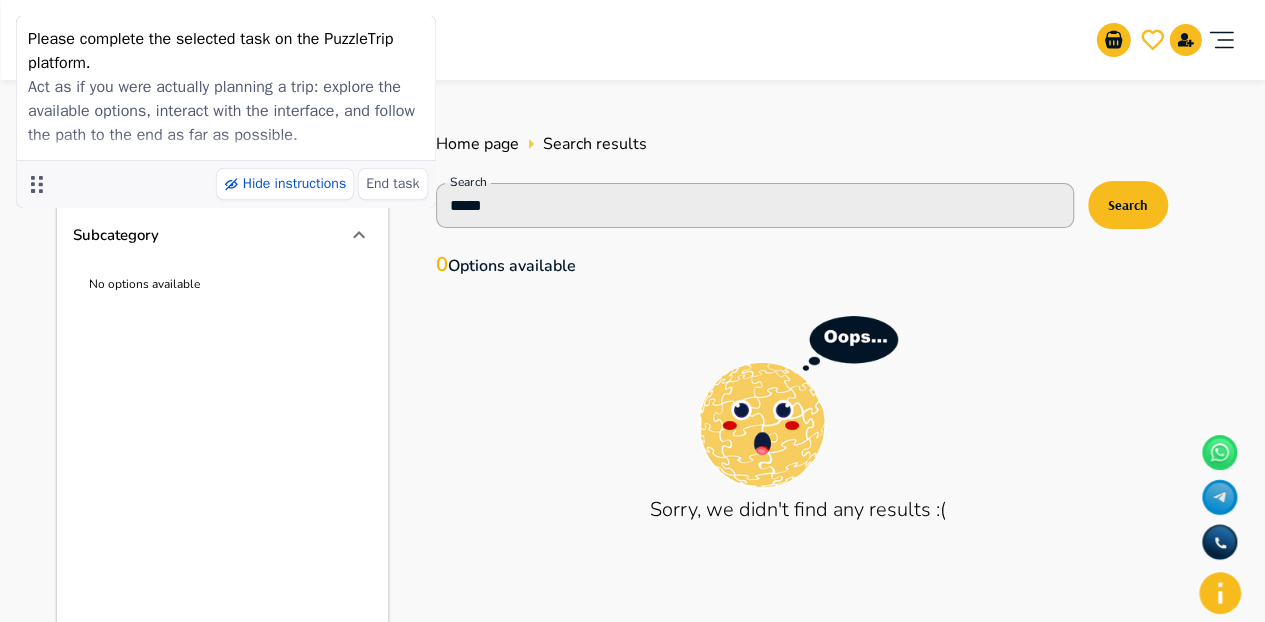 click 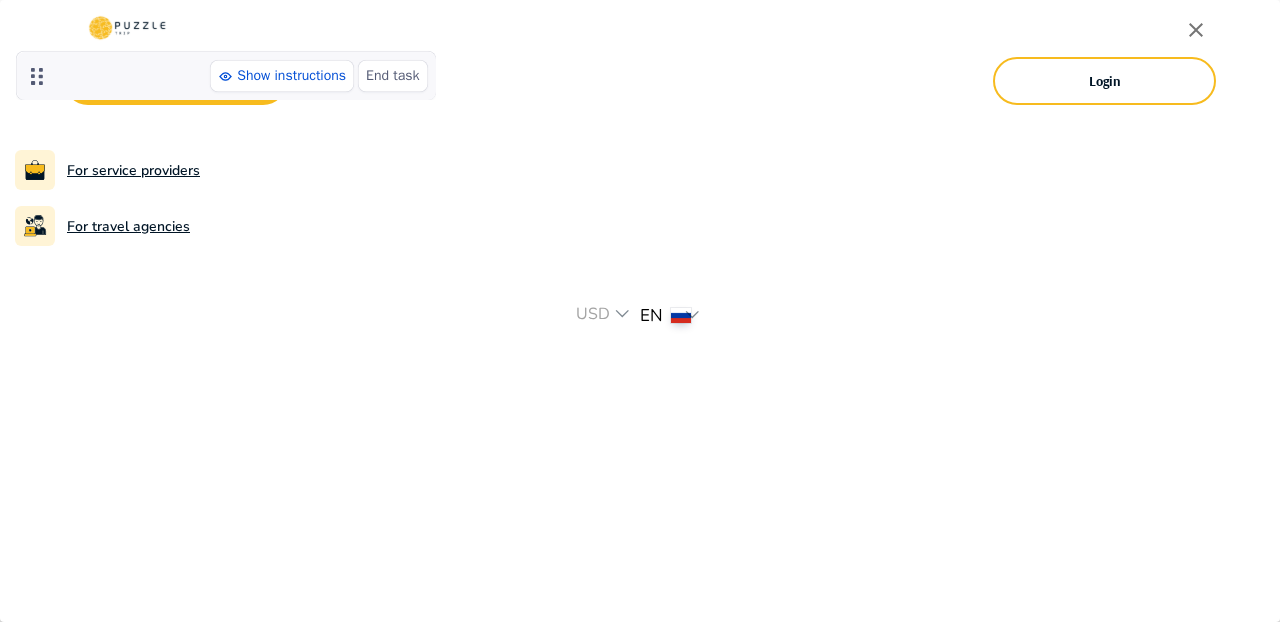 click on "For service providers" at bounding box center (133, 170) 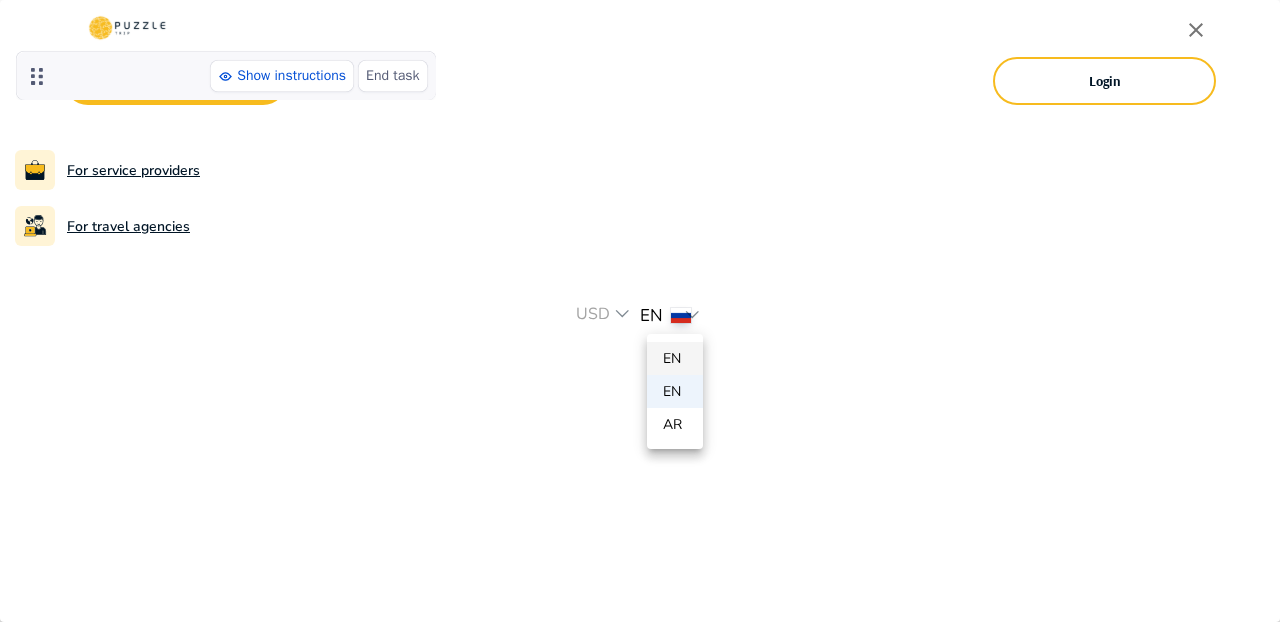 click on "en" at bounding box center [672, 358] 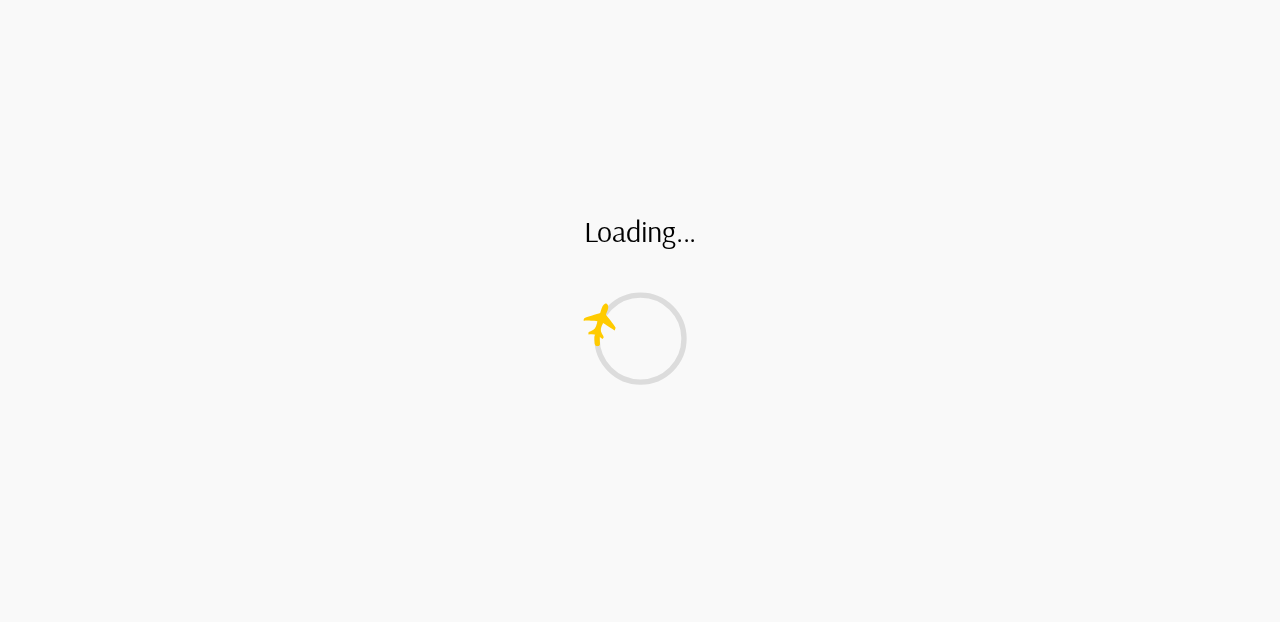 scroll, scrollTop: 0, scrollLeft: 0, axis: both 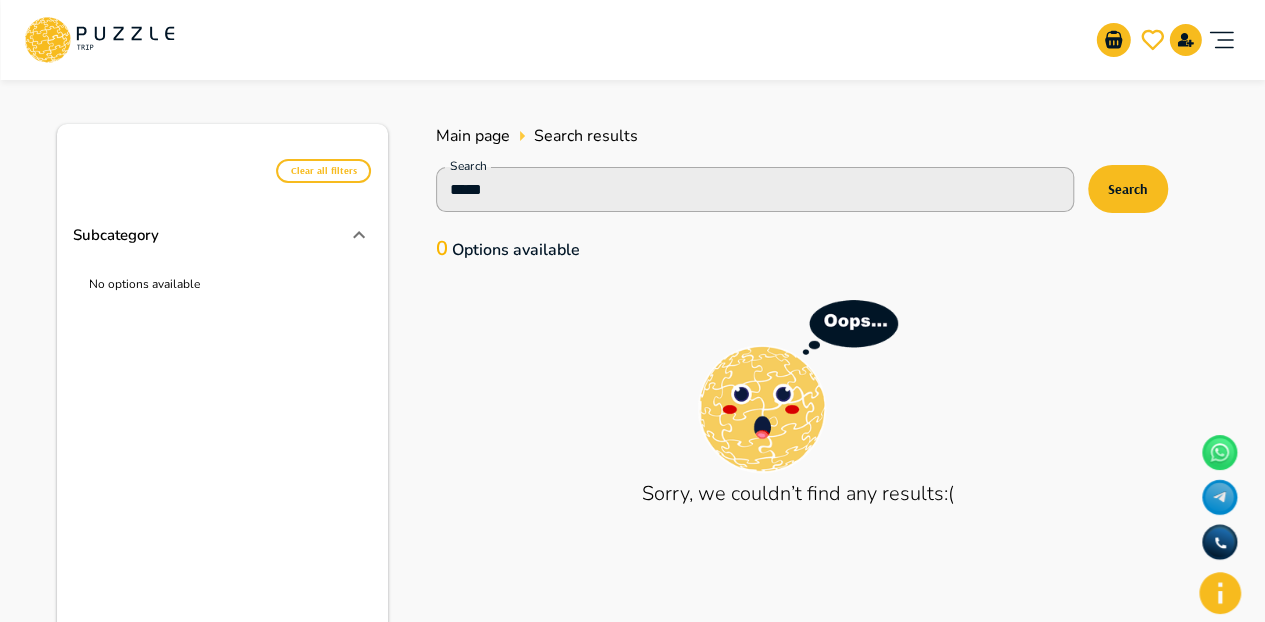 click 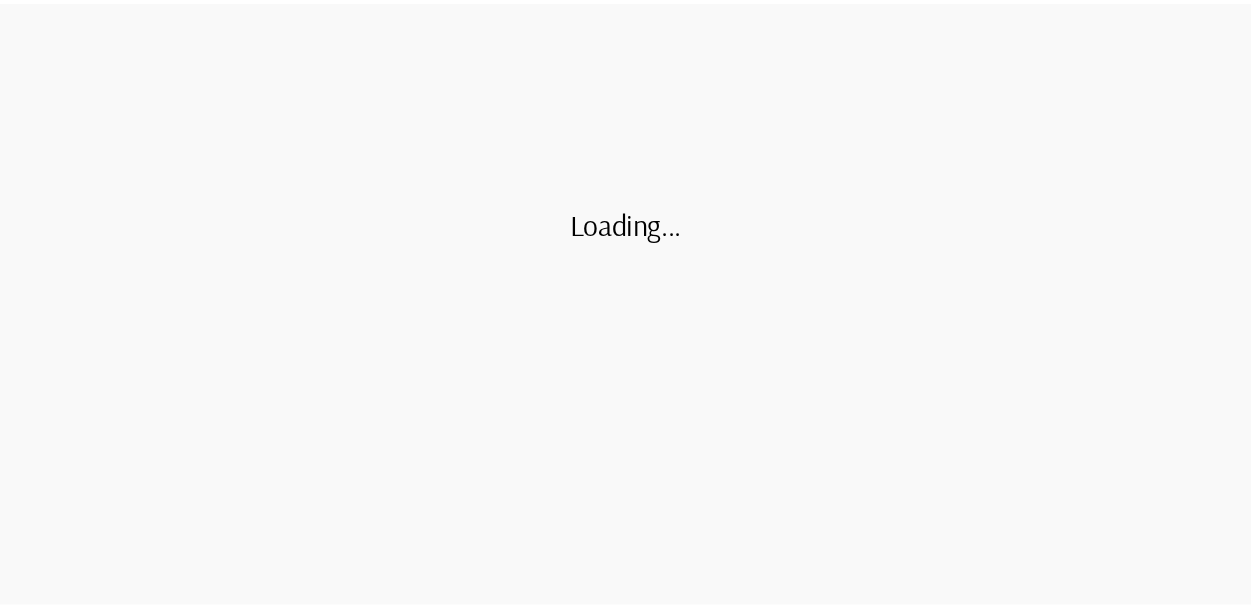 scroll, scrollTop: 0, scrollLeft: 0, axis: both 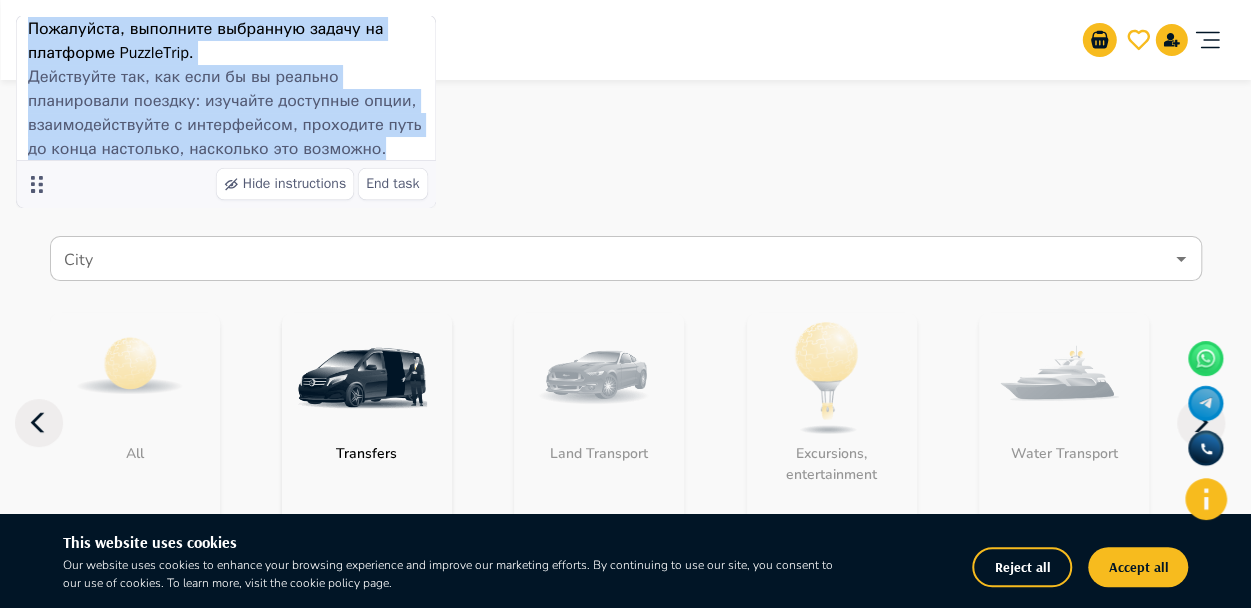 drag, startPoint x: 27, startPoint y: 45, endPoint x: 368, endPoint y: 144, distance: 355.08026 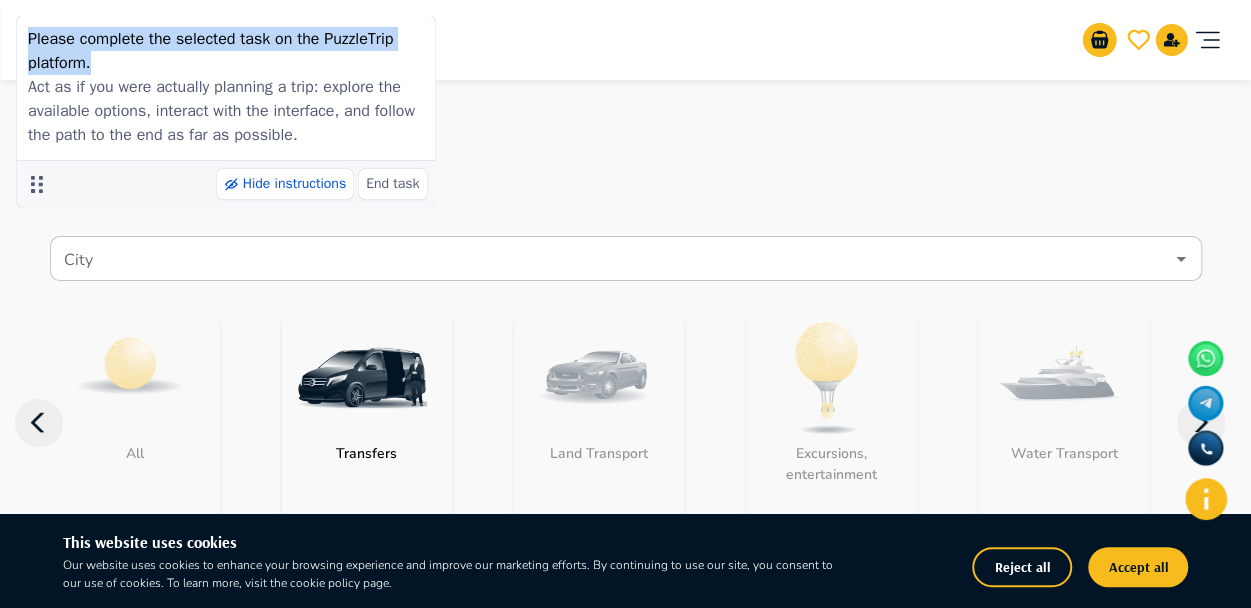 click on "Hide instructions" at bounding box center [294, 184] 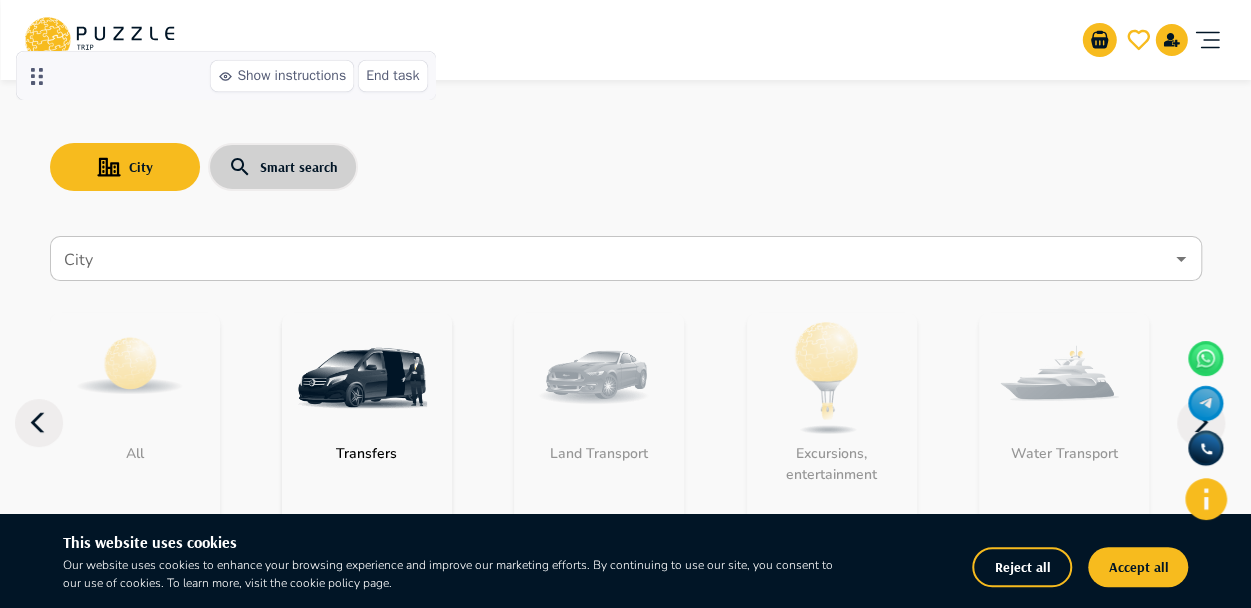 click on "Smart search" at bounding box center [283, 167] 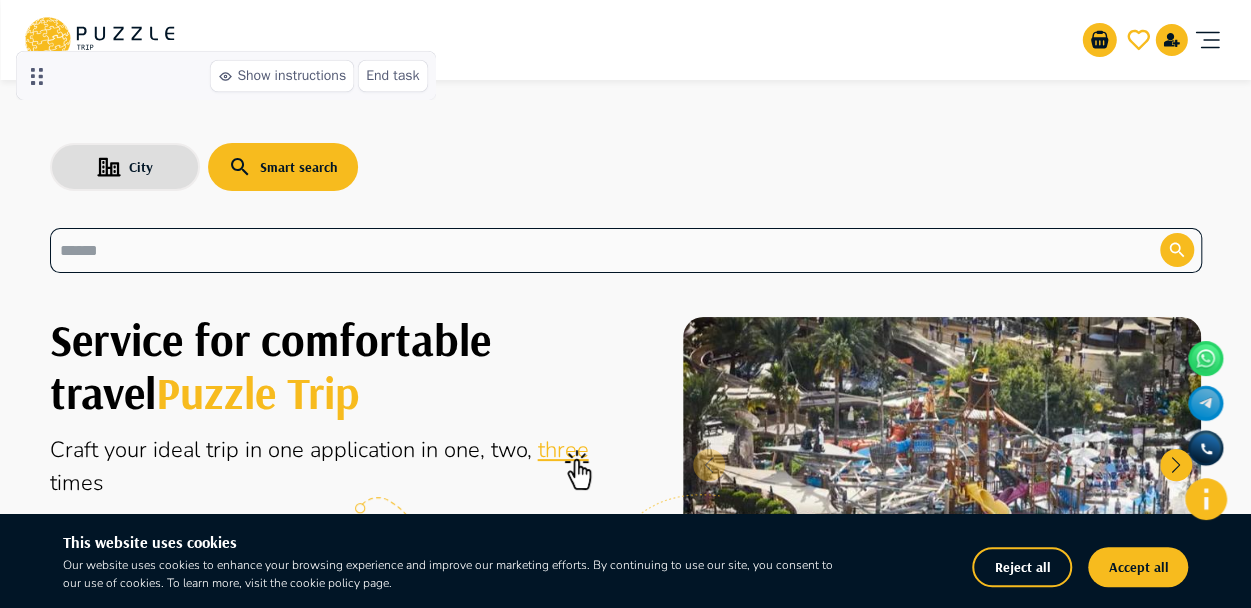 click at bounding box center [590, 250] 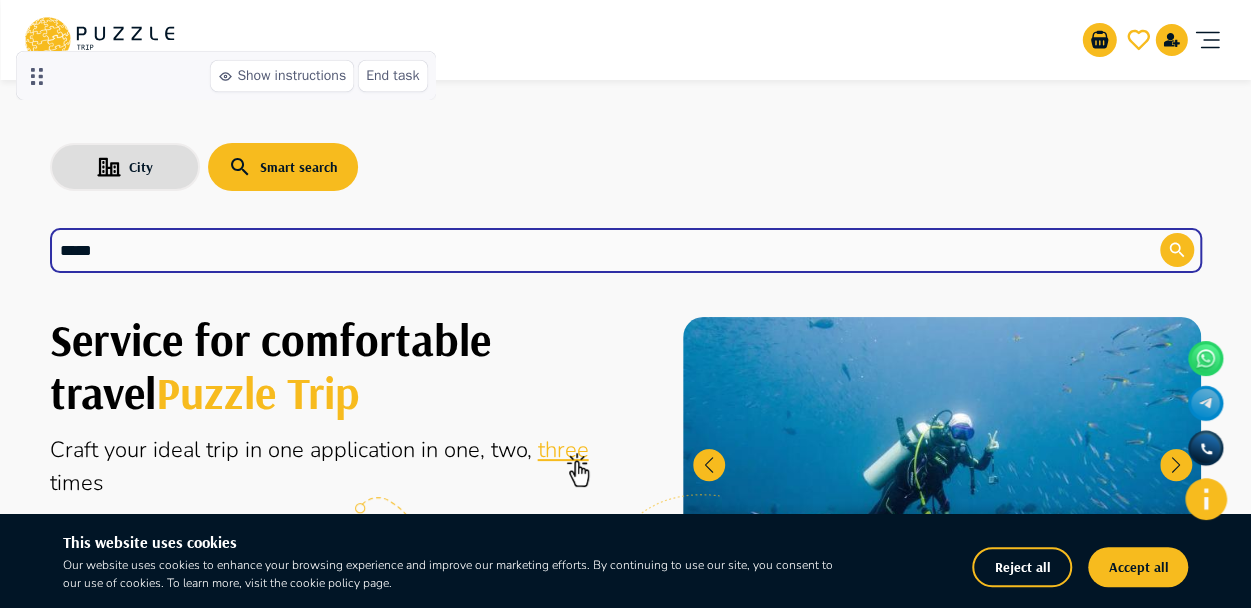 type on "*****" 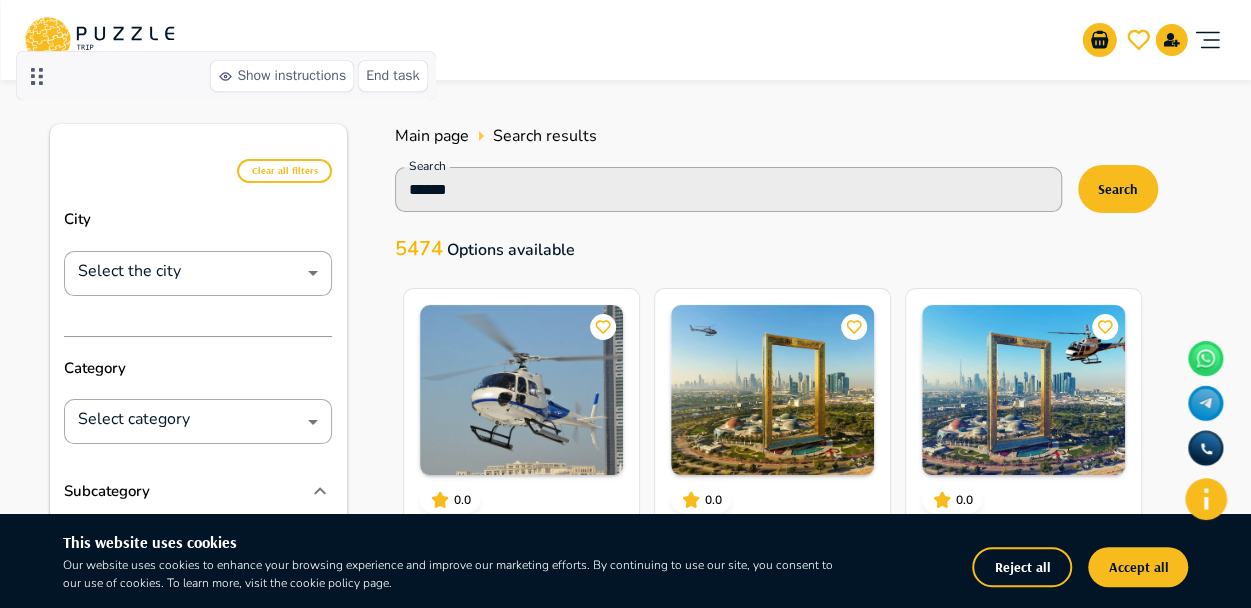 scroll, scrollTop: 1, scrollLeft: 0, axis: vertical 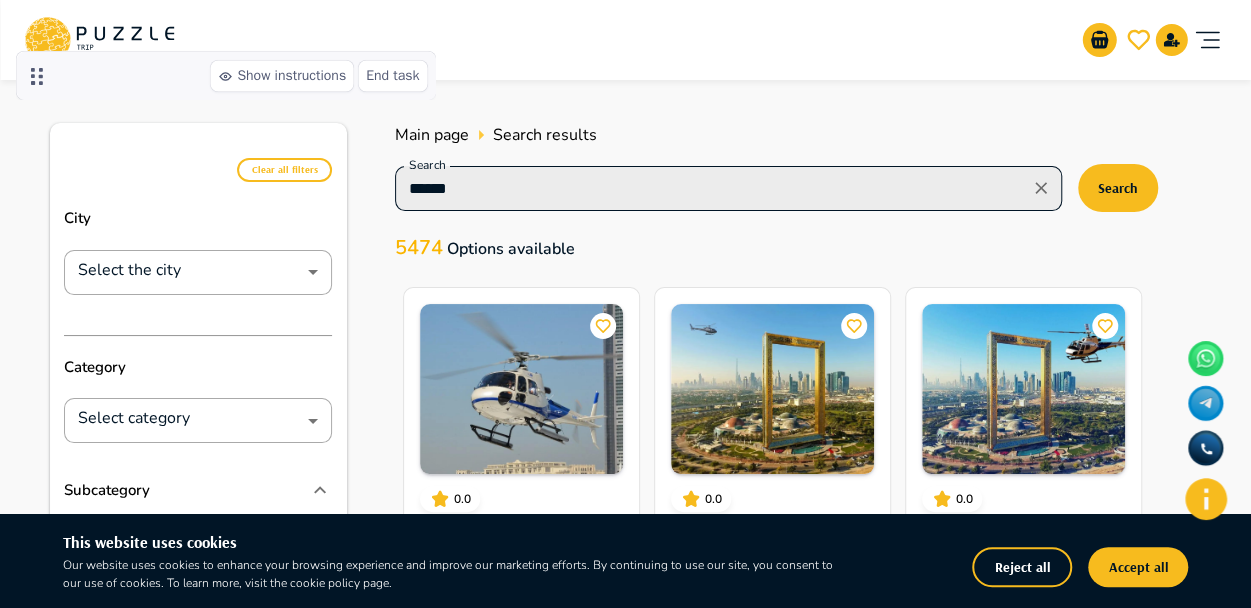 click on "***** Search" at bounding box center (728, 188) 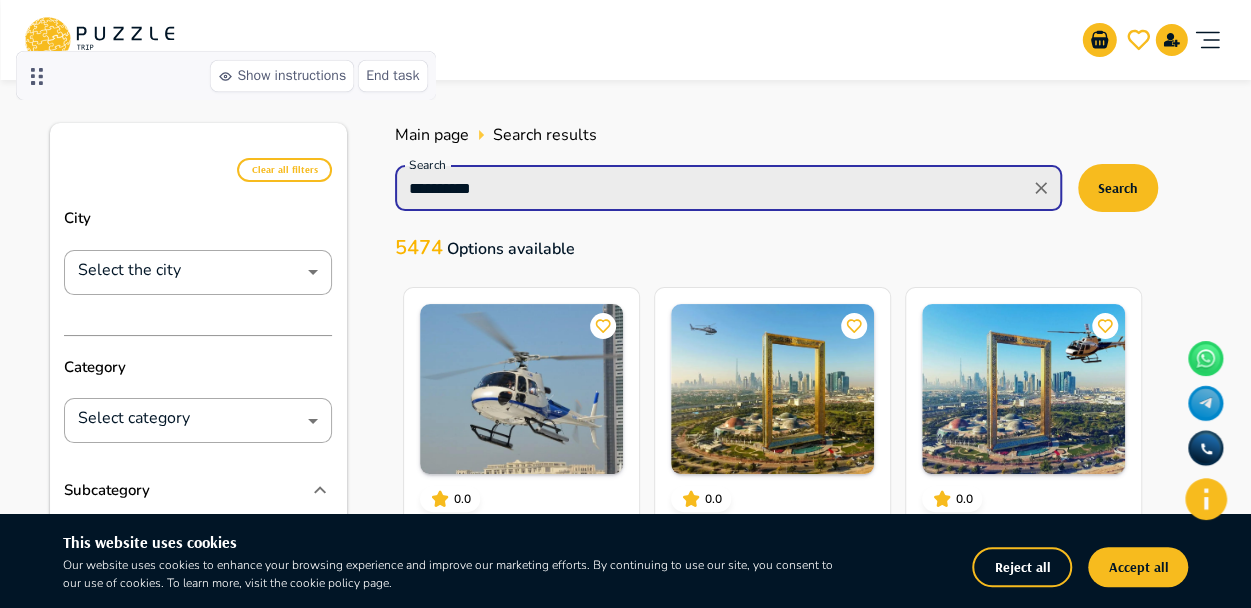 scroll, scrollTop: 0, scrollLeft: 0, axis: both 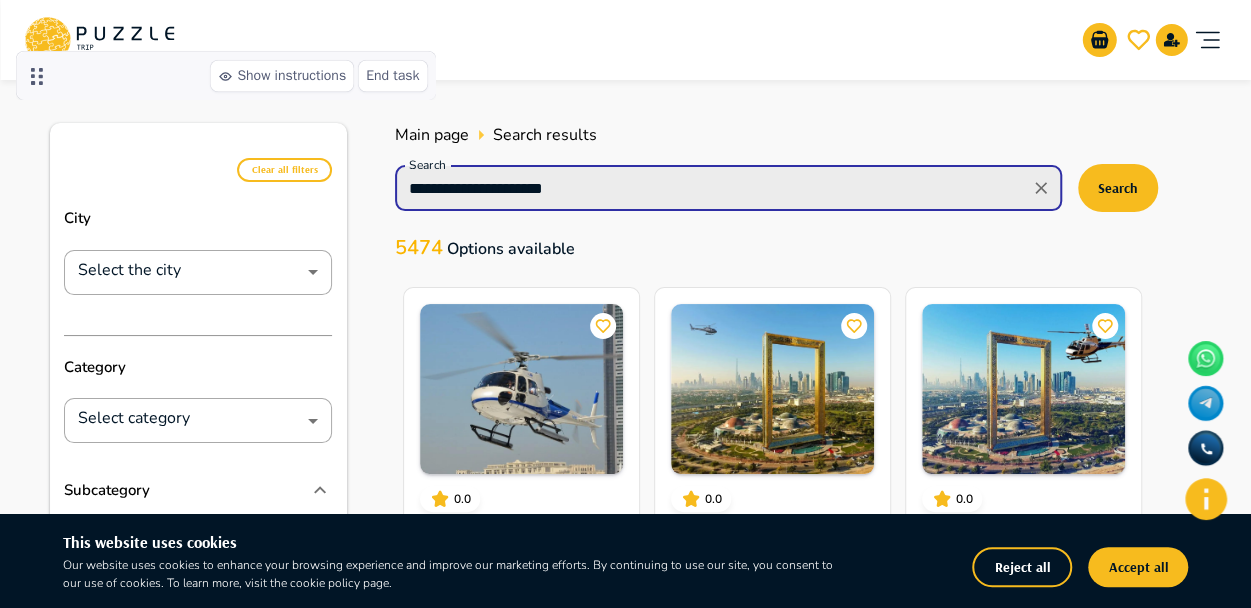 type on "**********" 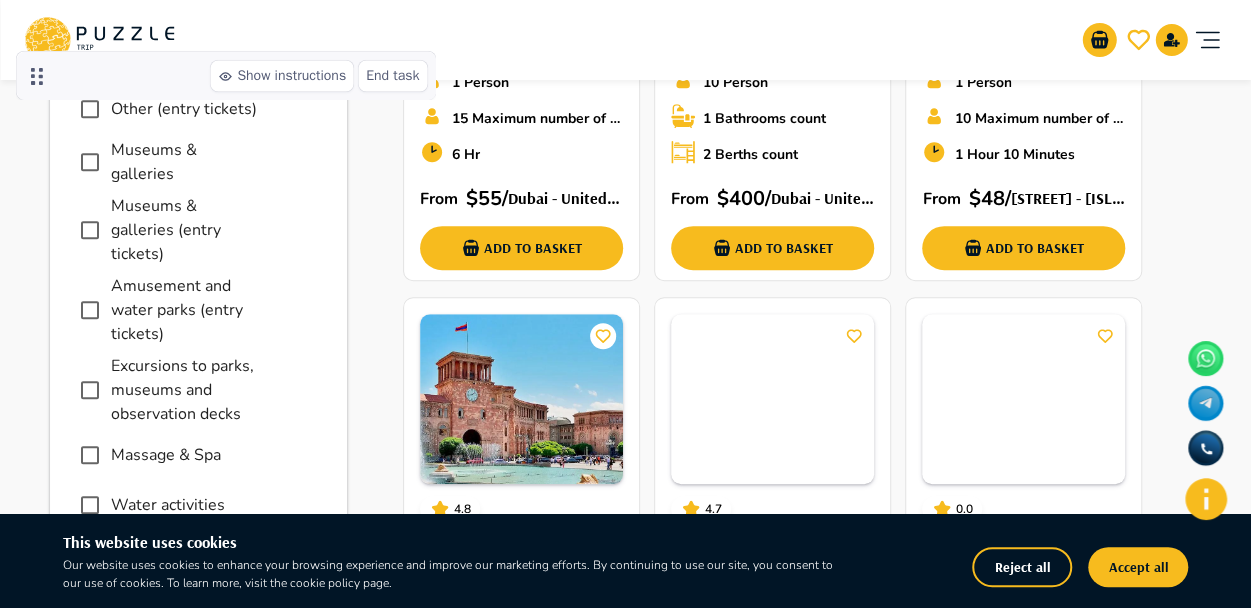 scroll, scrollTop: 0, scrollLeft: 0, axis: both 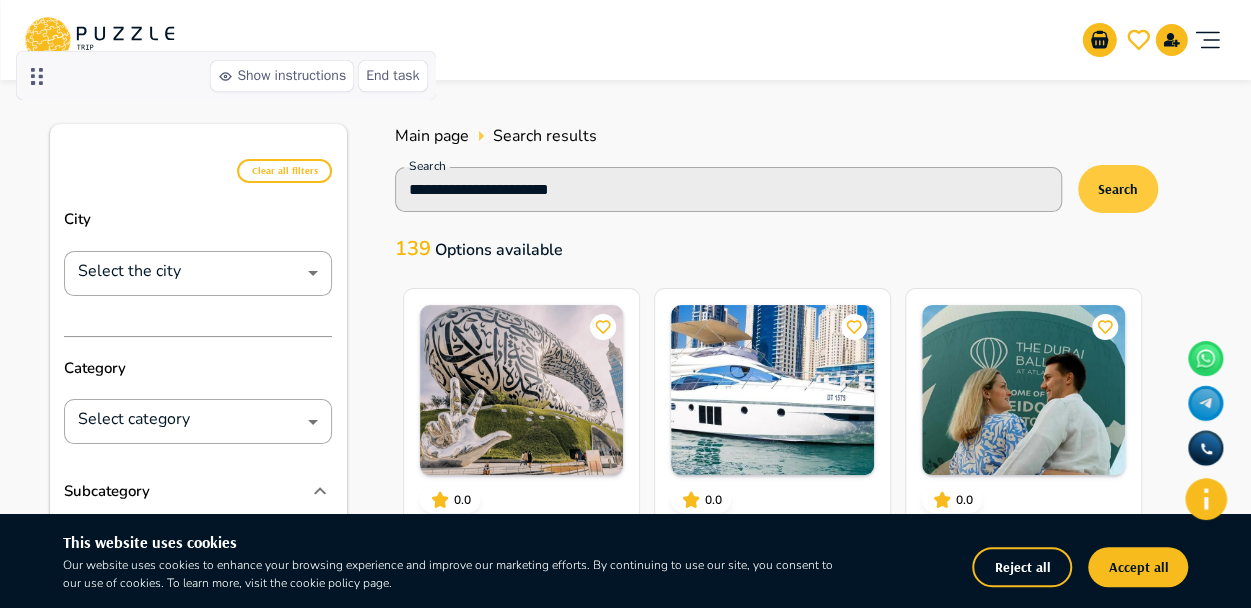 click on "Search" at bounding box center [1118, 189] 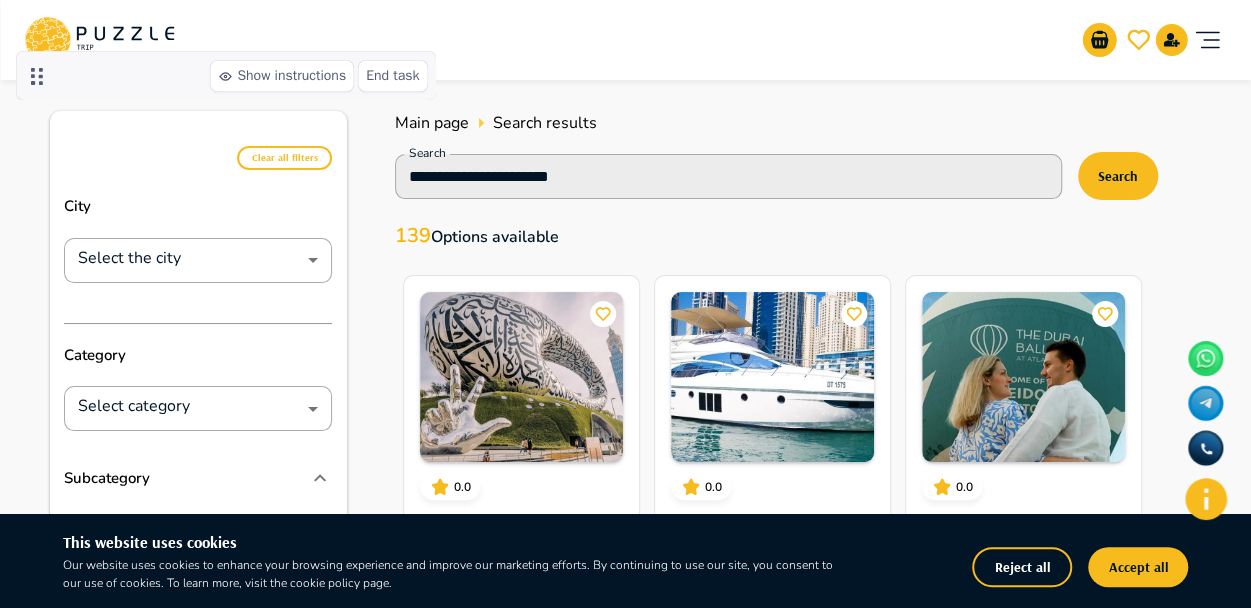 scroll, scrollTop: 14, scrollLeft: 0, axis: vertical 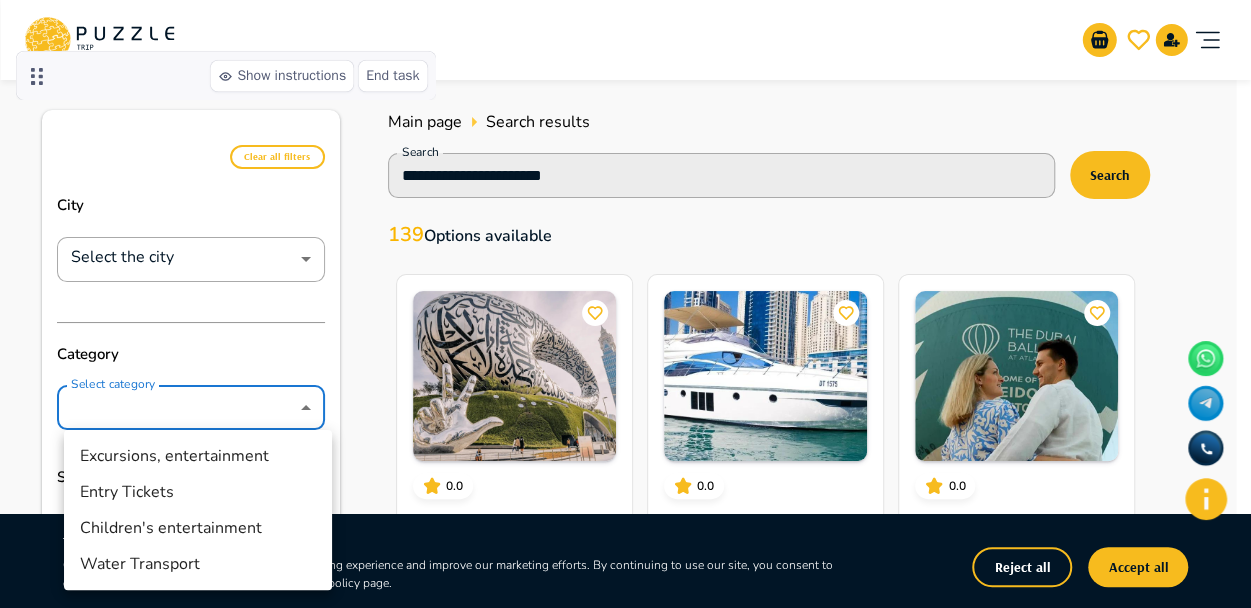 click on "**********" at bounding box center [625, 1153] 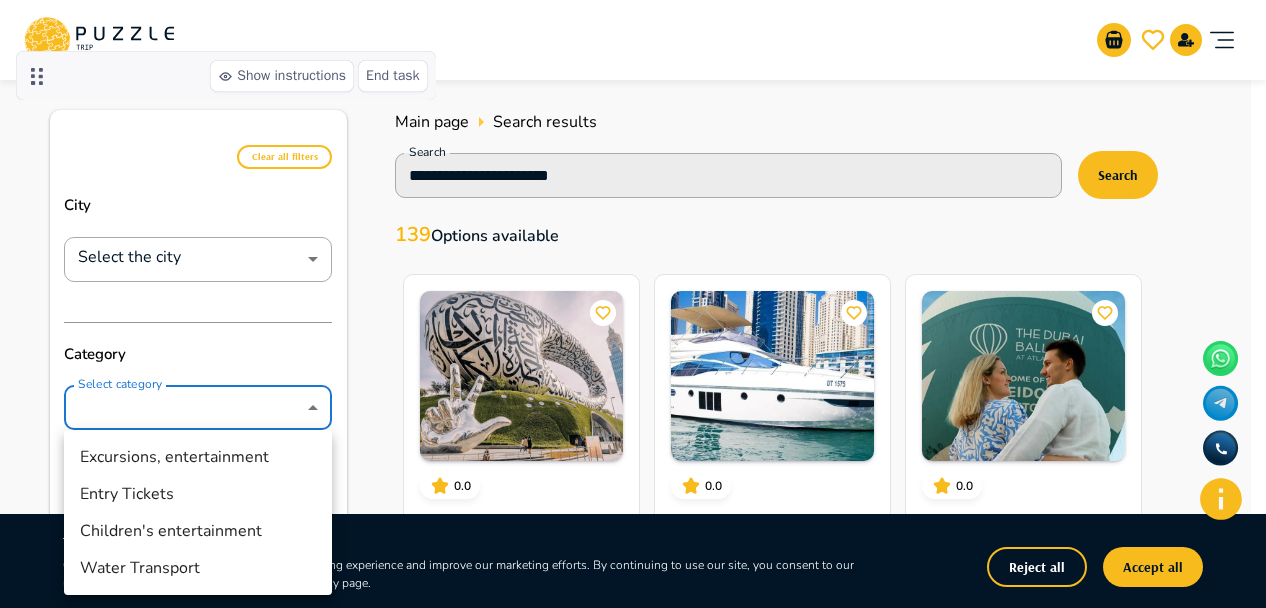 click on "Entry Tickets" at bounding box center [198, 493] 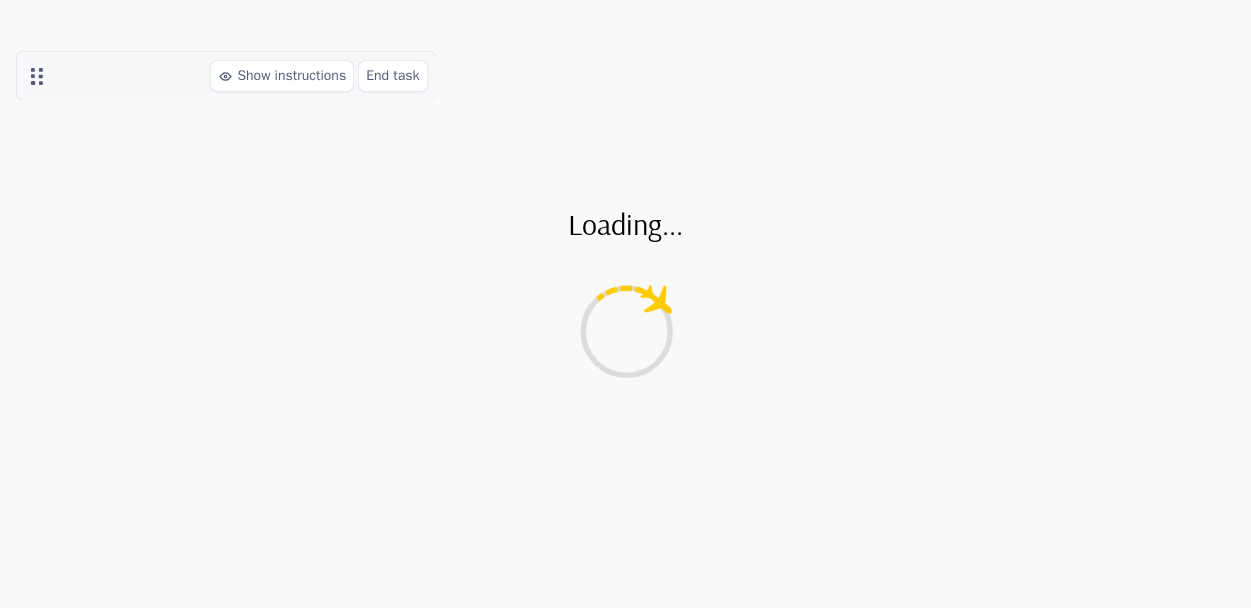 type on "**********" 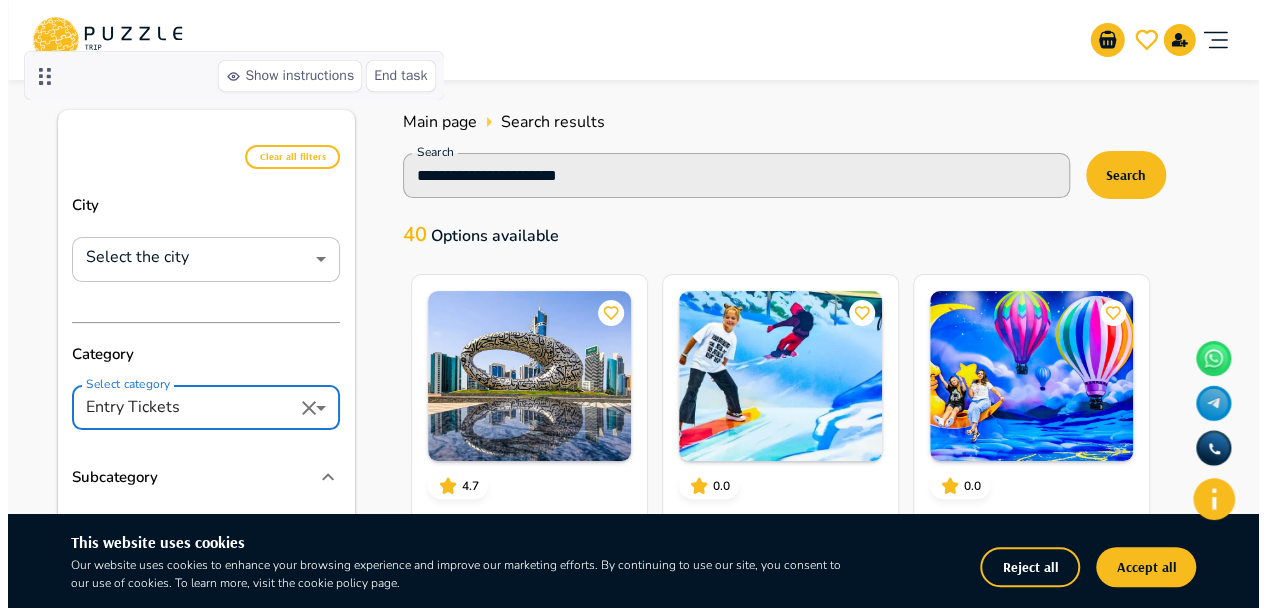 scroll, scrollTop: 0, scrollLeft: 0, axis: both 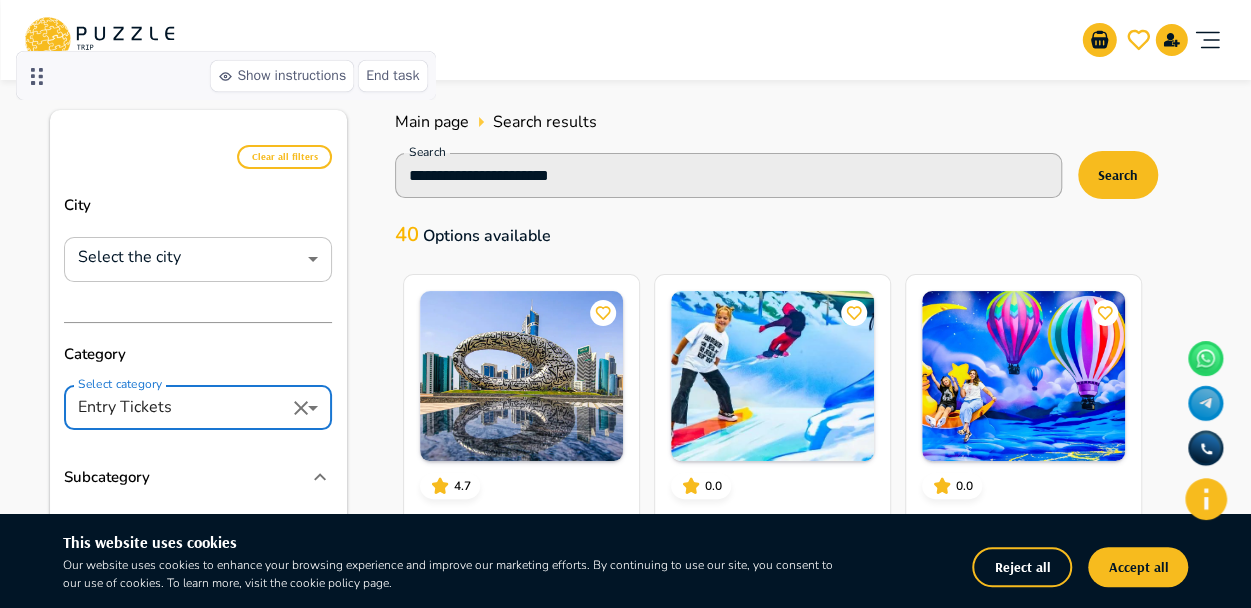click on "**********" at bounding box center [625, 1153] 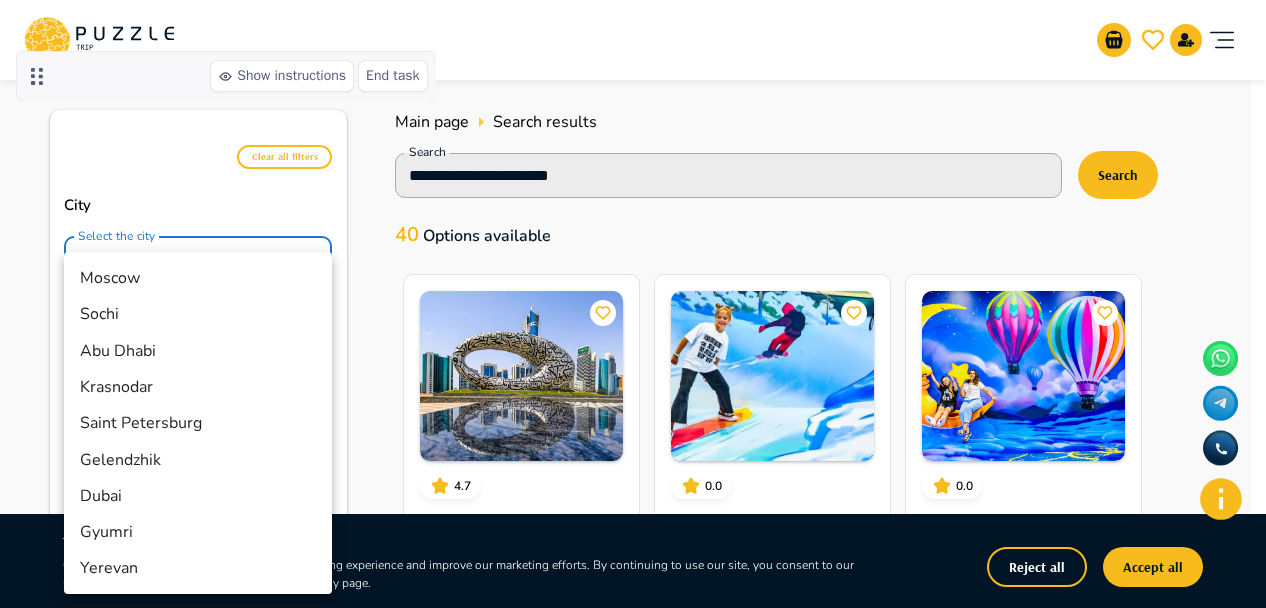 type 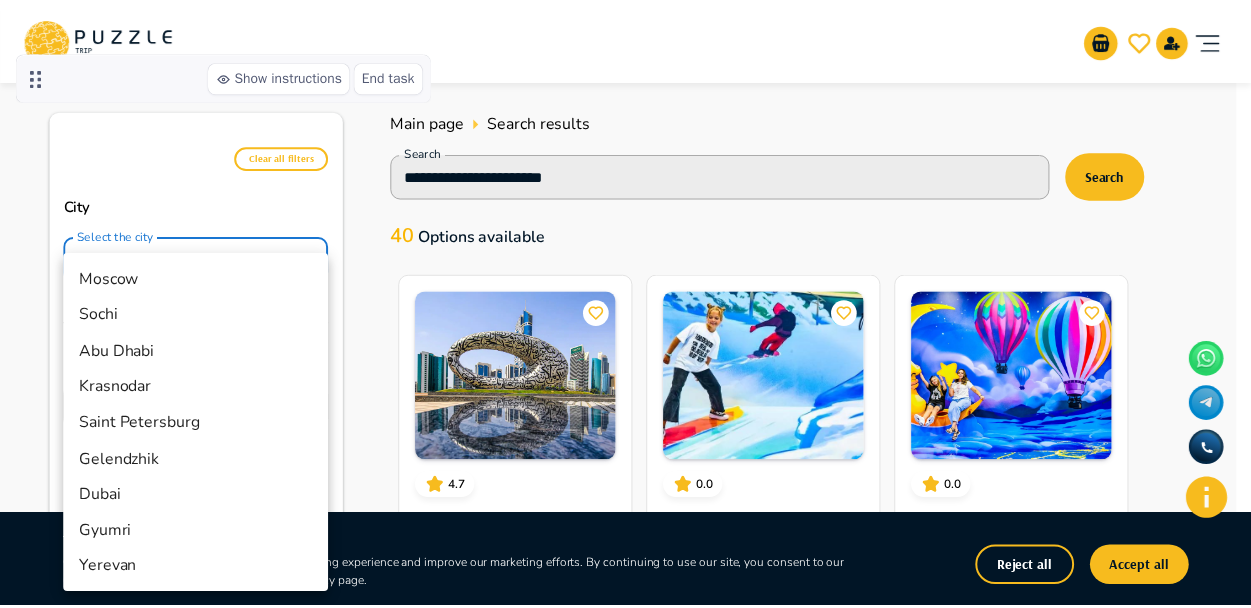 scroll, scrollTop: 0, scrollLeft: 0, axis: both 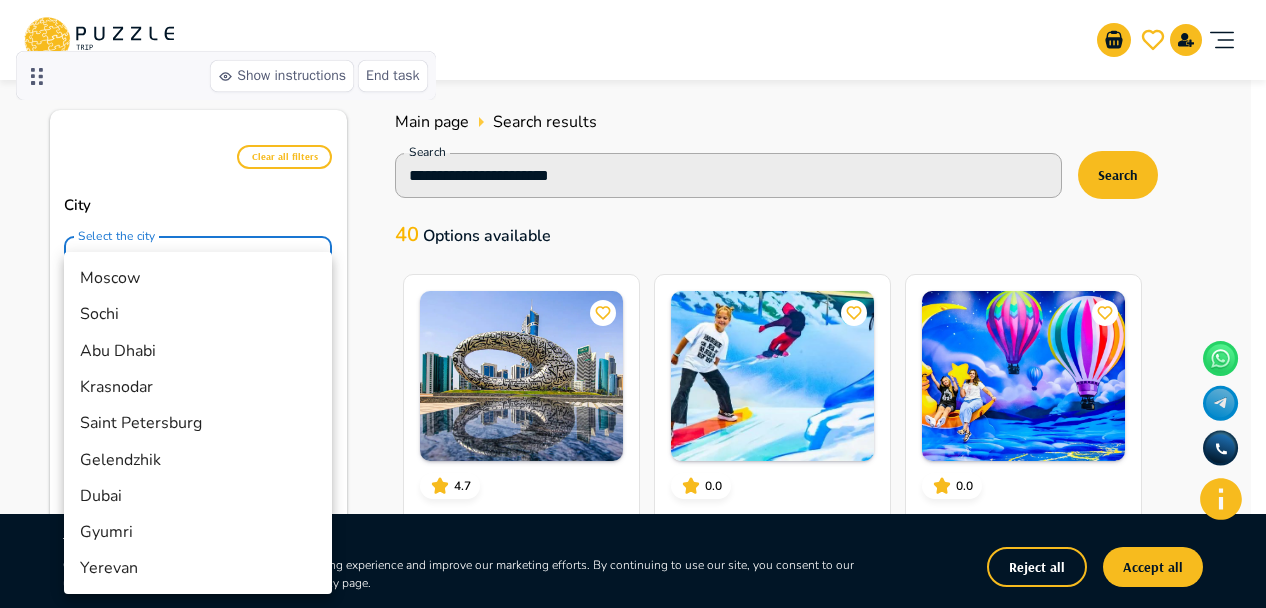 click at bounding box center [633, 304] 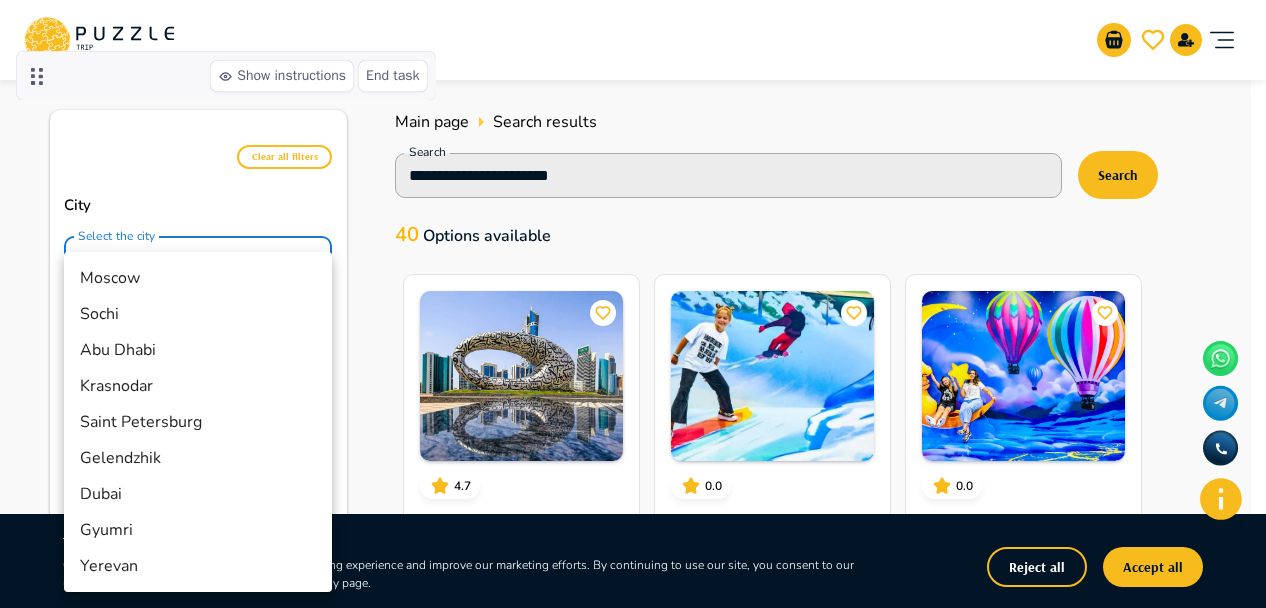 click on "**********" at bounding box center (633, 1153) 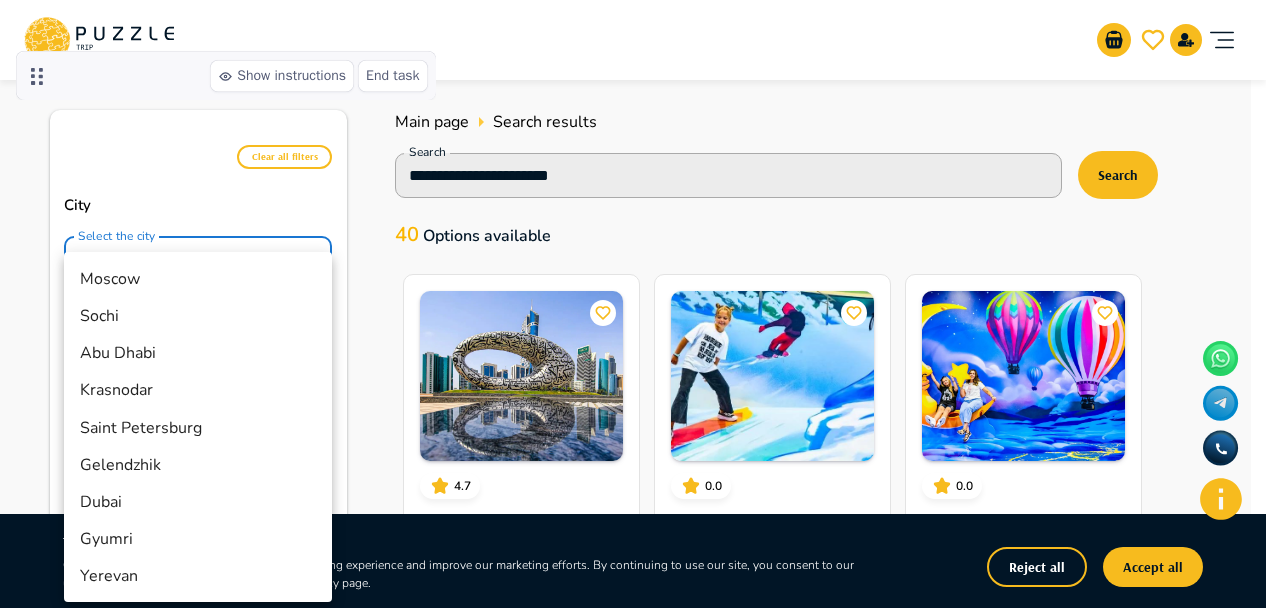 click at bounding box center [633, 304] 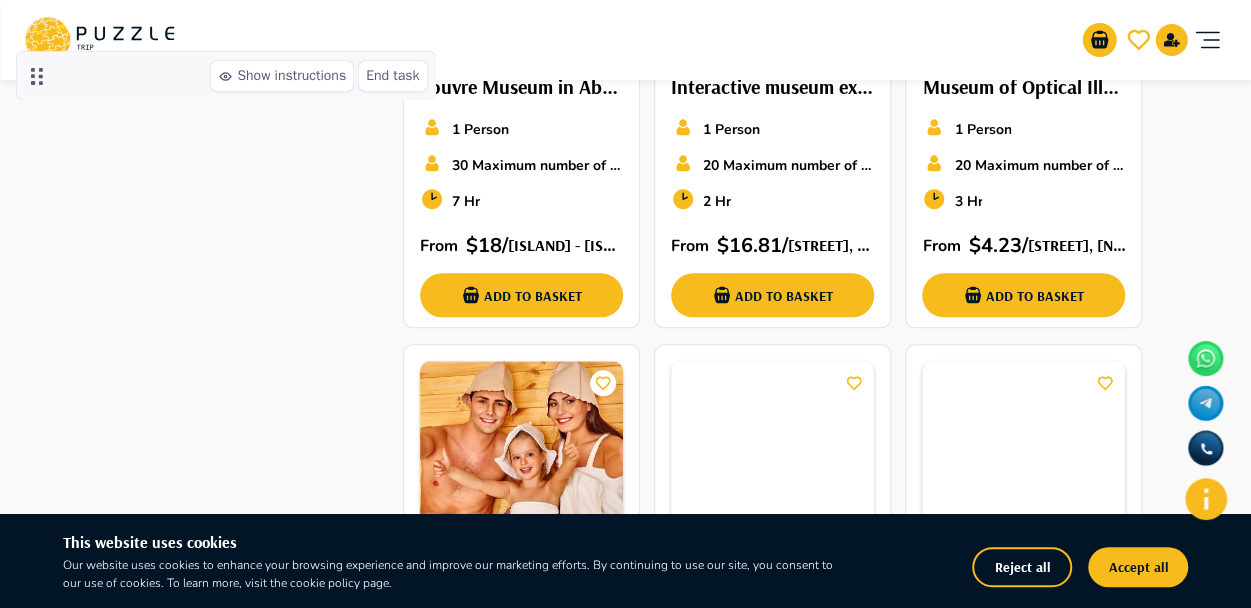 scroll, scrollTop: 971, scrollLeft: 0, axis: vertical 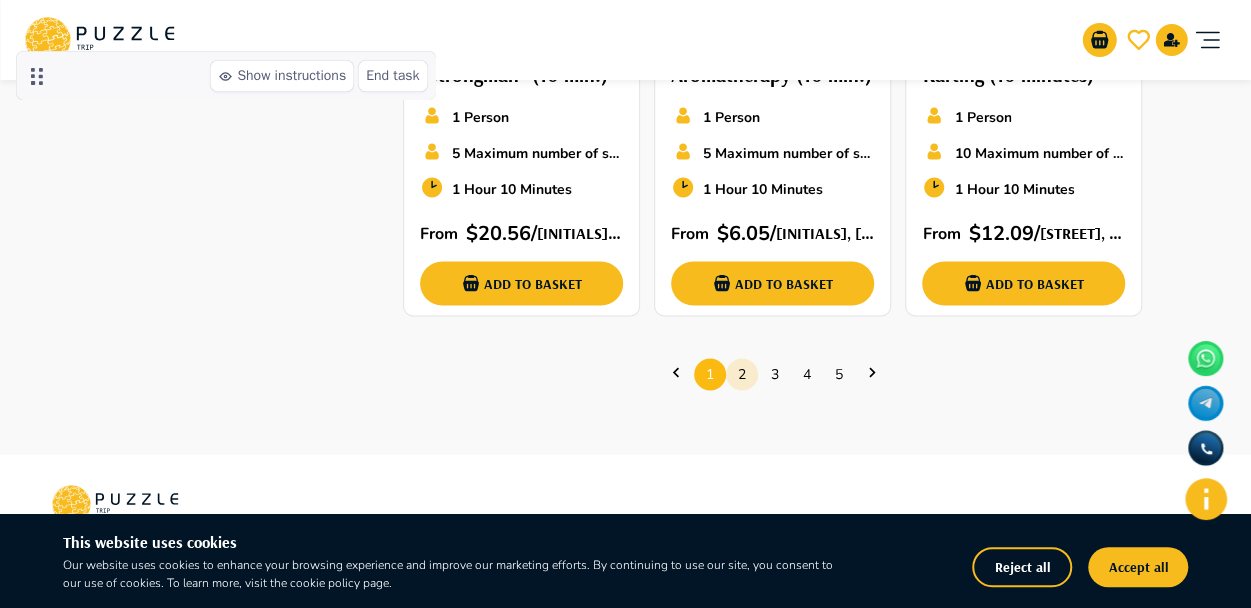 click on "2" at bounding box center [742, 374] 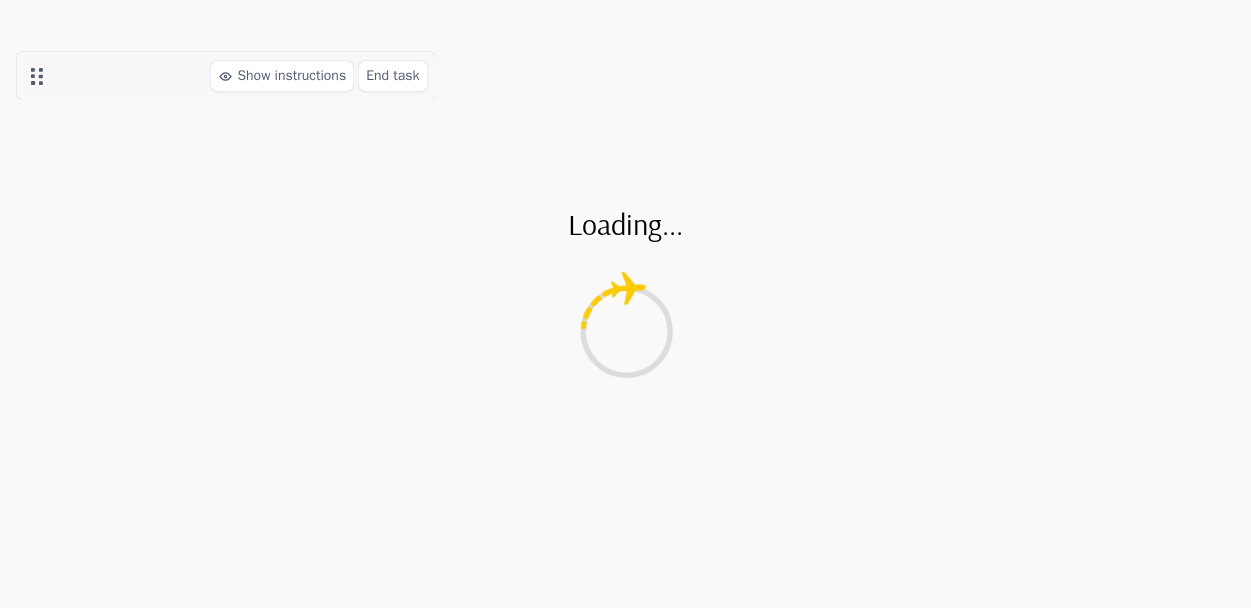 scroll, scrollTop: 0, scrollLeft: 0, axis: both 